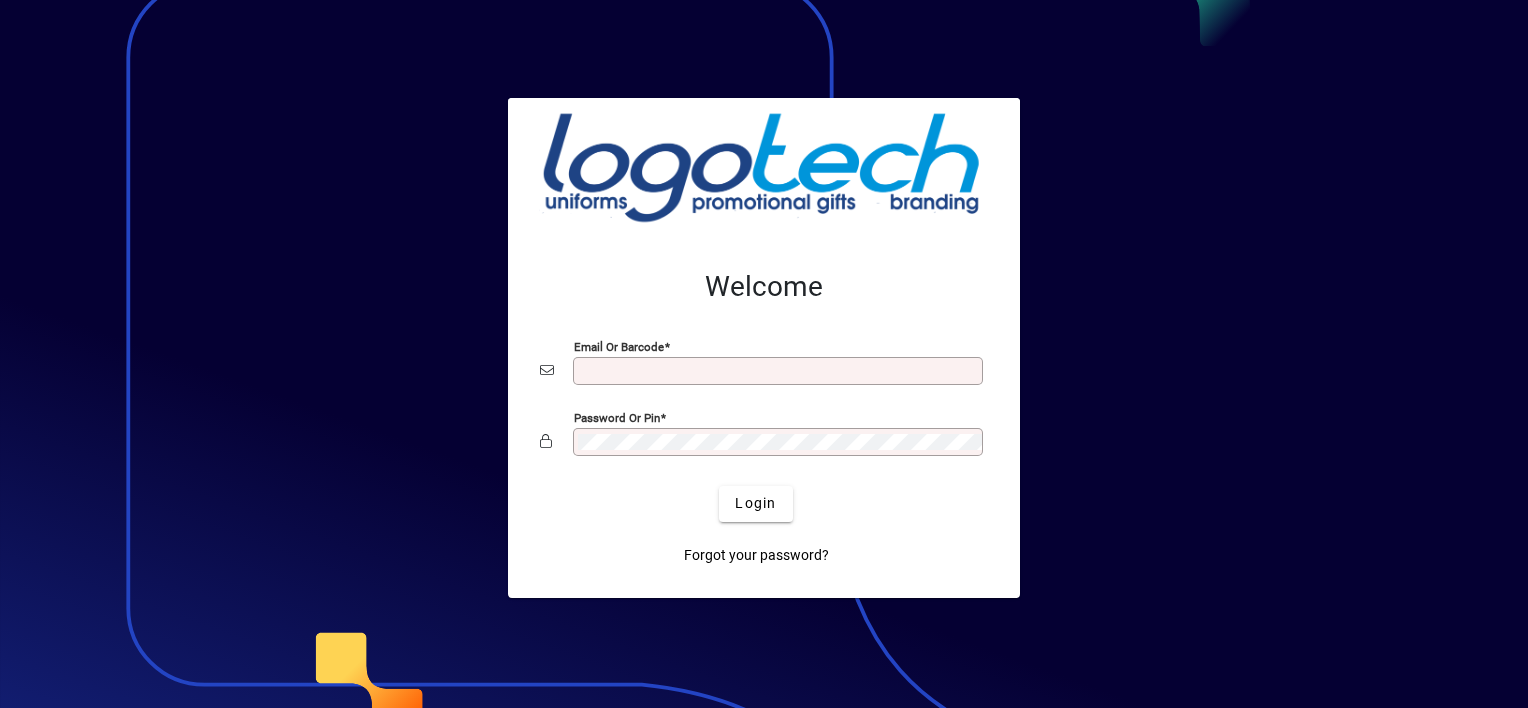 scroll, scrollTop: 0, scrollLeft: 0, axis: both 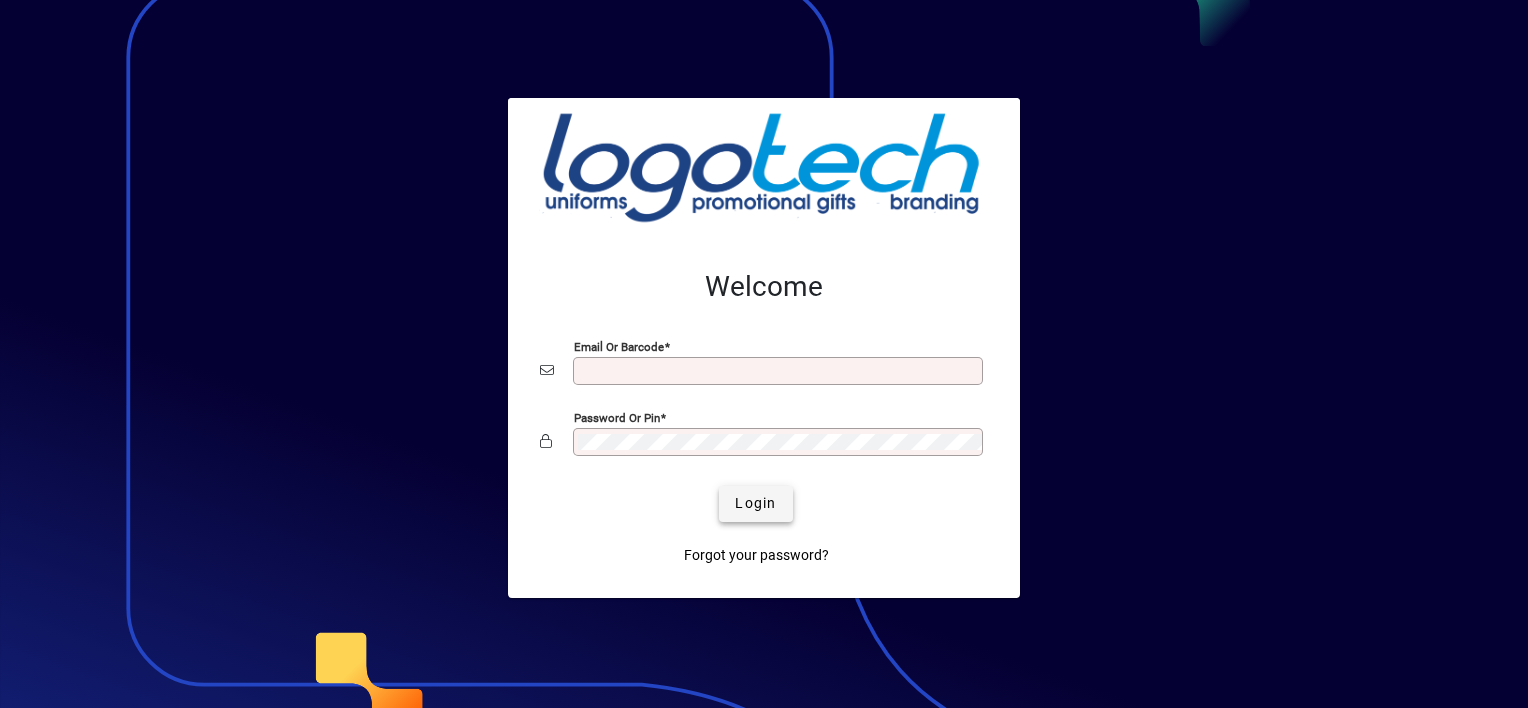 type on "**********" 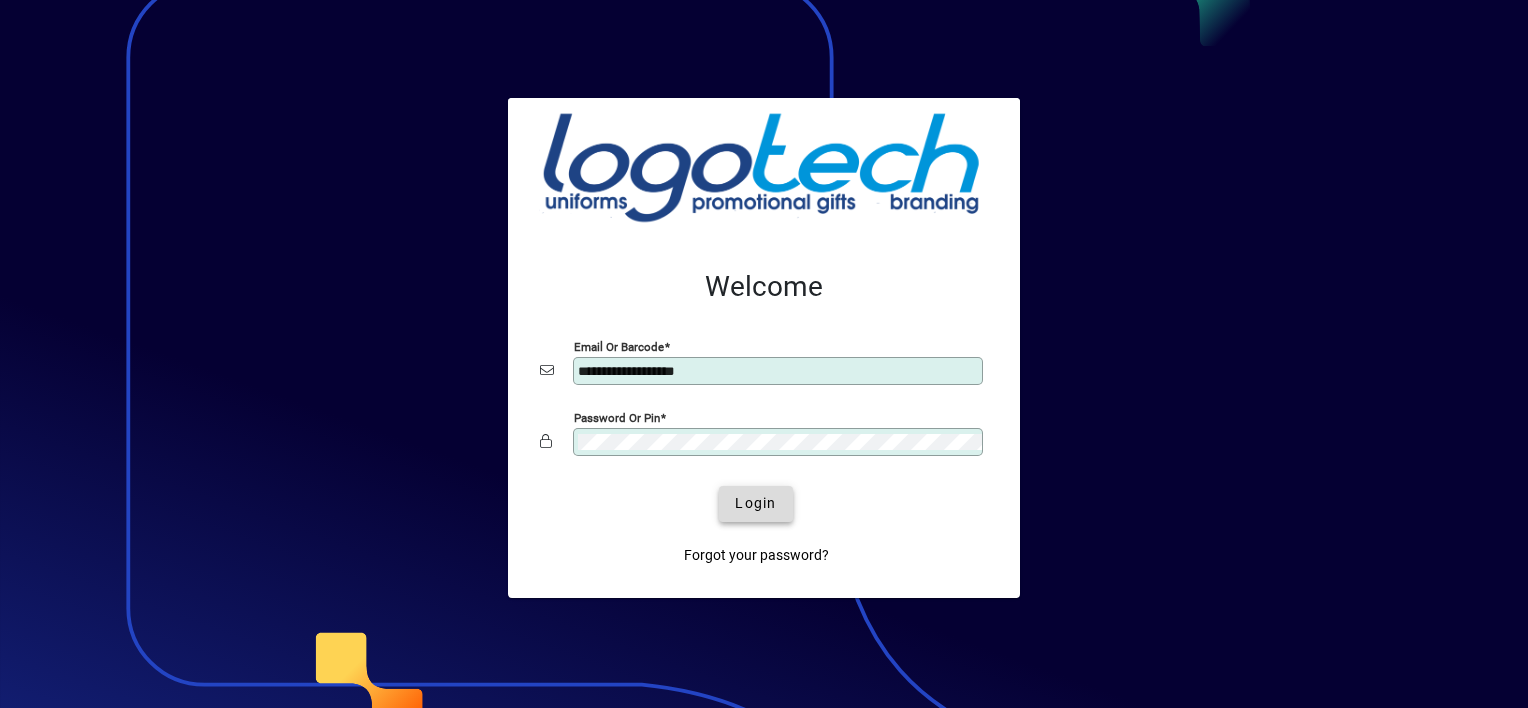 click 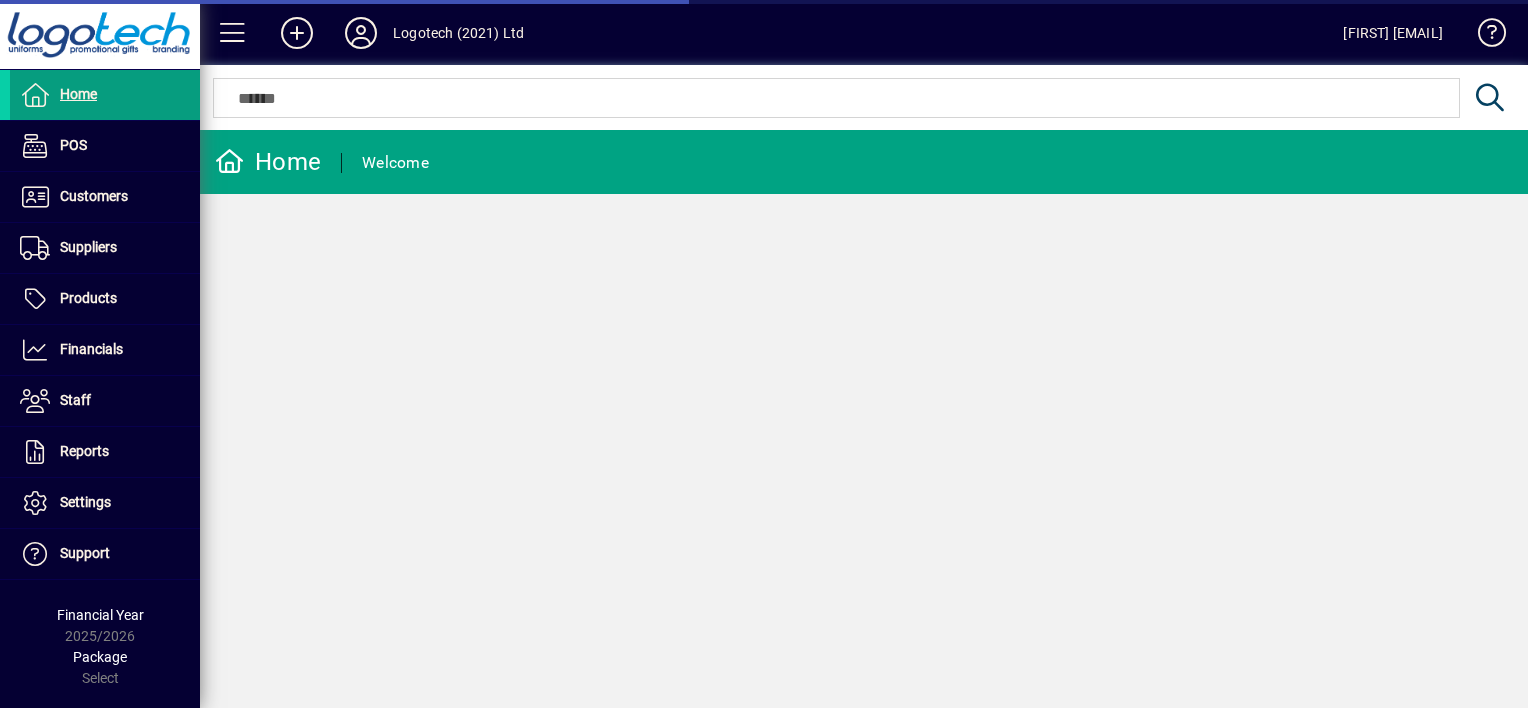 scroll, scrollTop: 0, scrollLeft: 0, axis: both 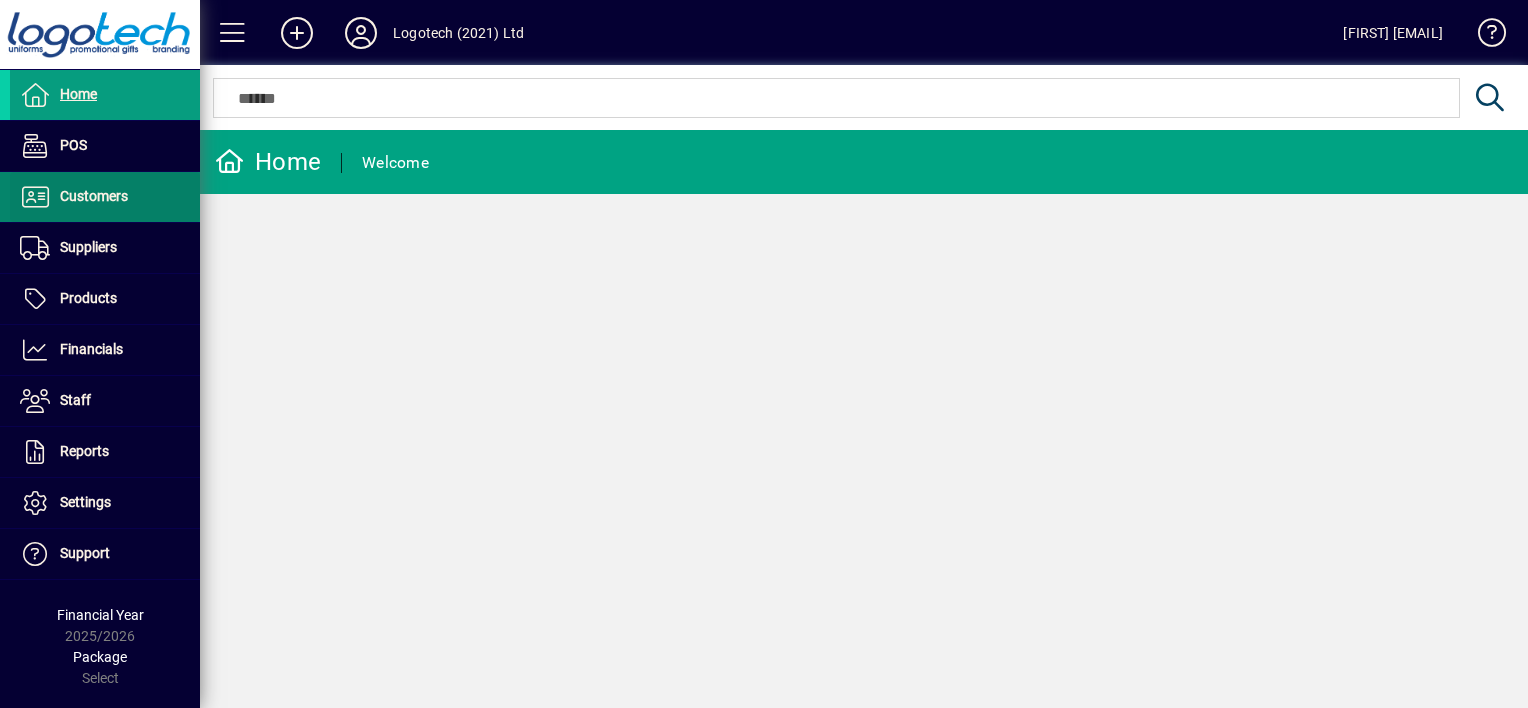 click on "Customers" at bounding box center (94, 196) 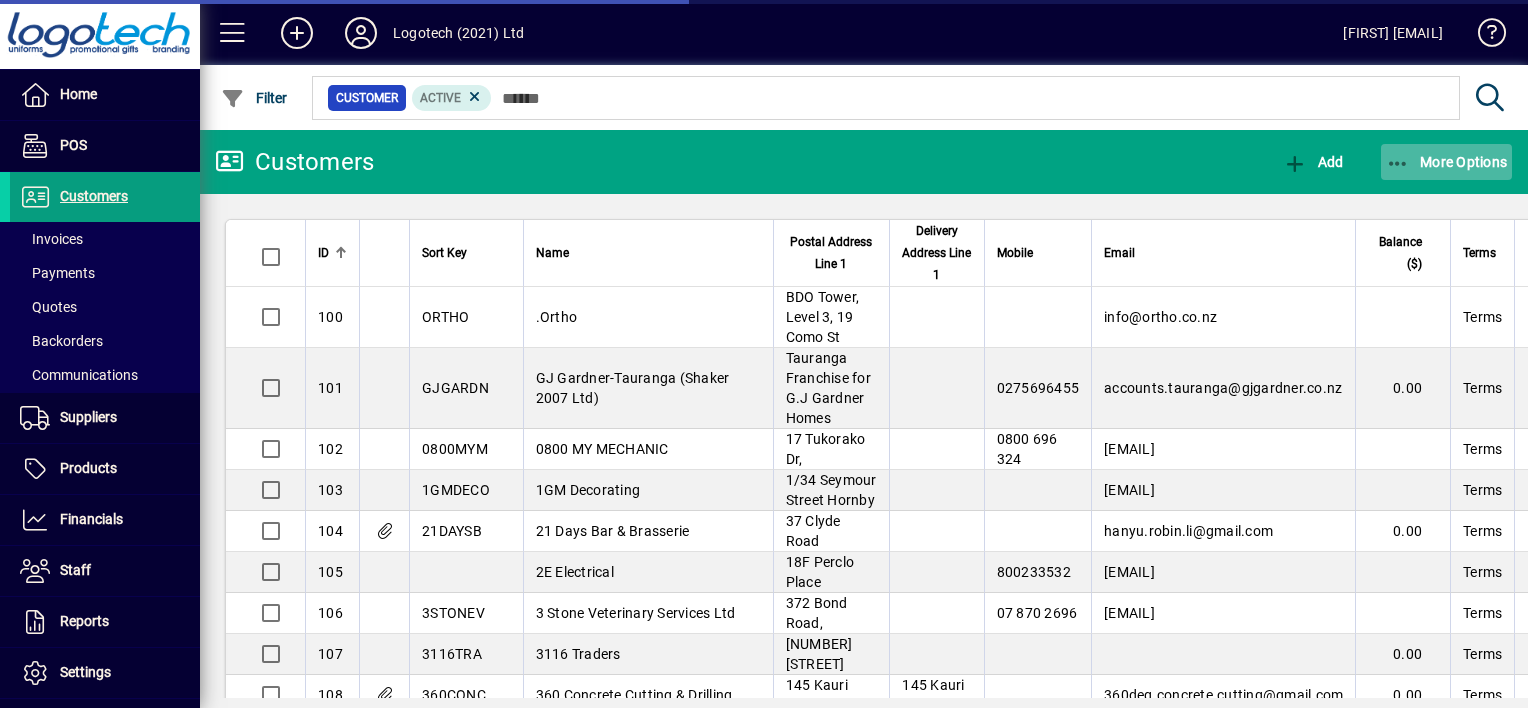 click 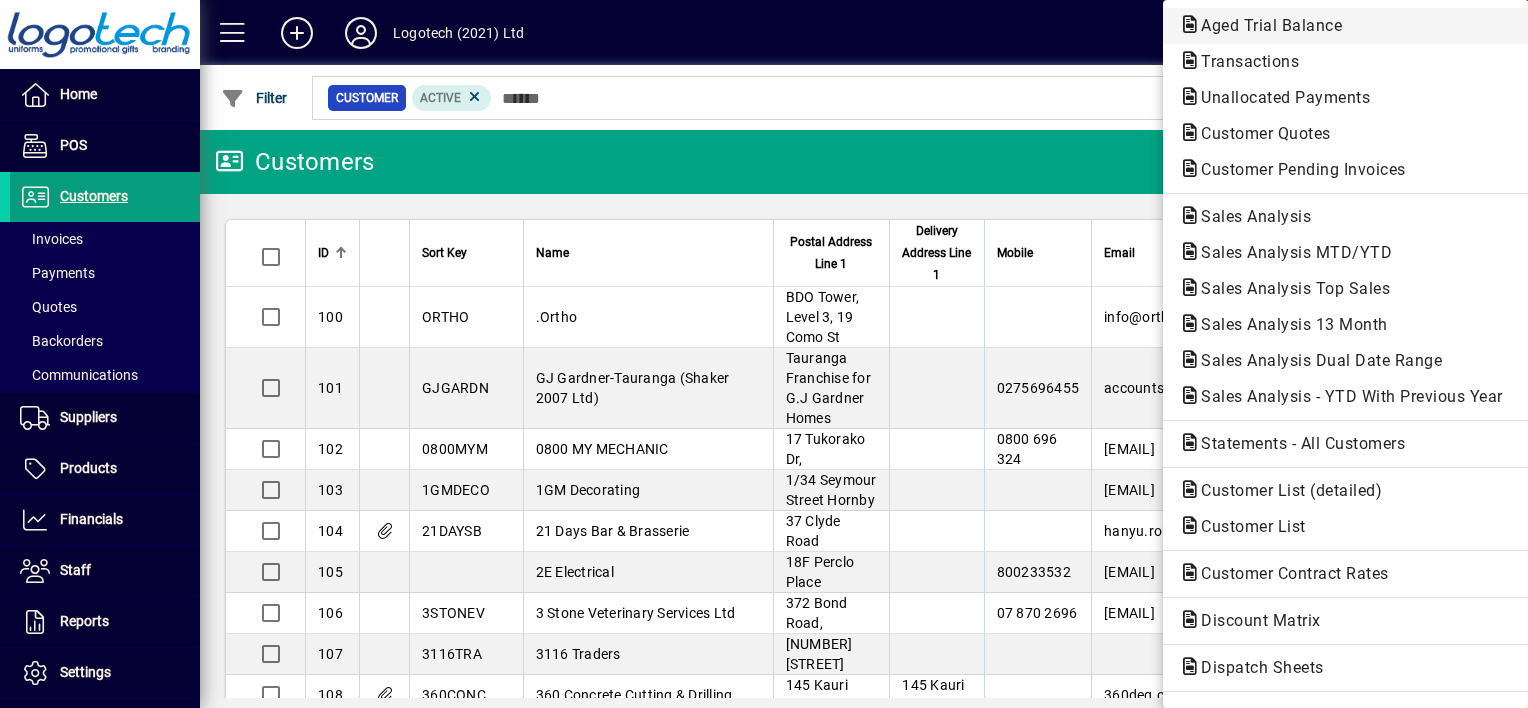 click on "Aged Trial Balance" at bounding box center (1244, 61) 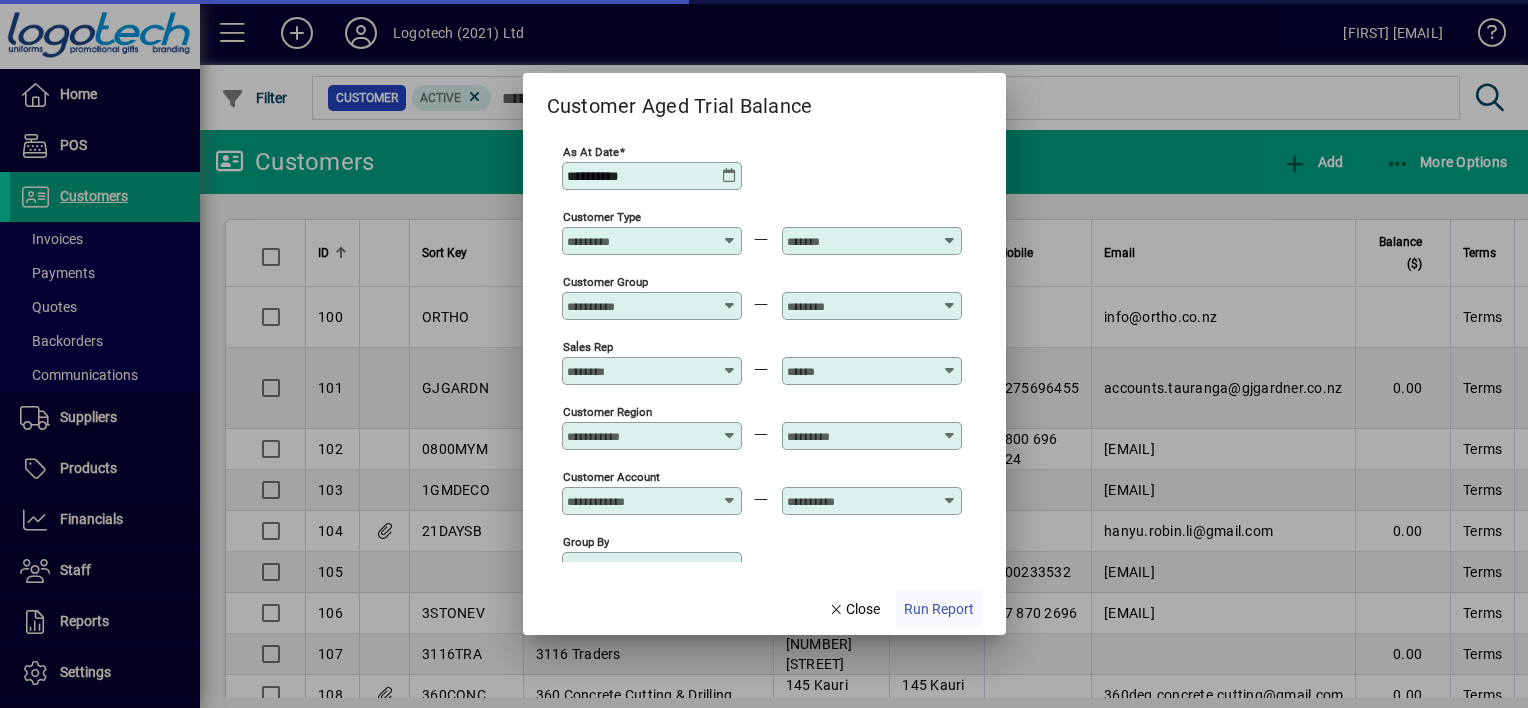 click on "Run Report" 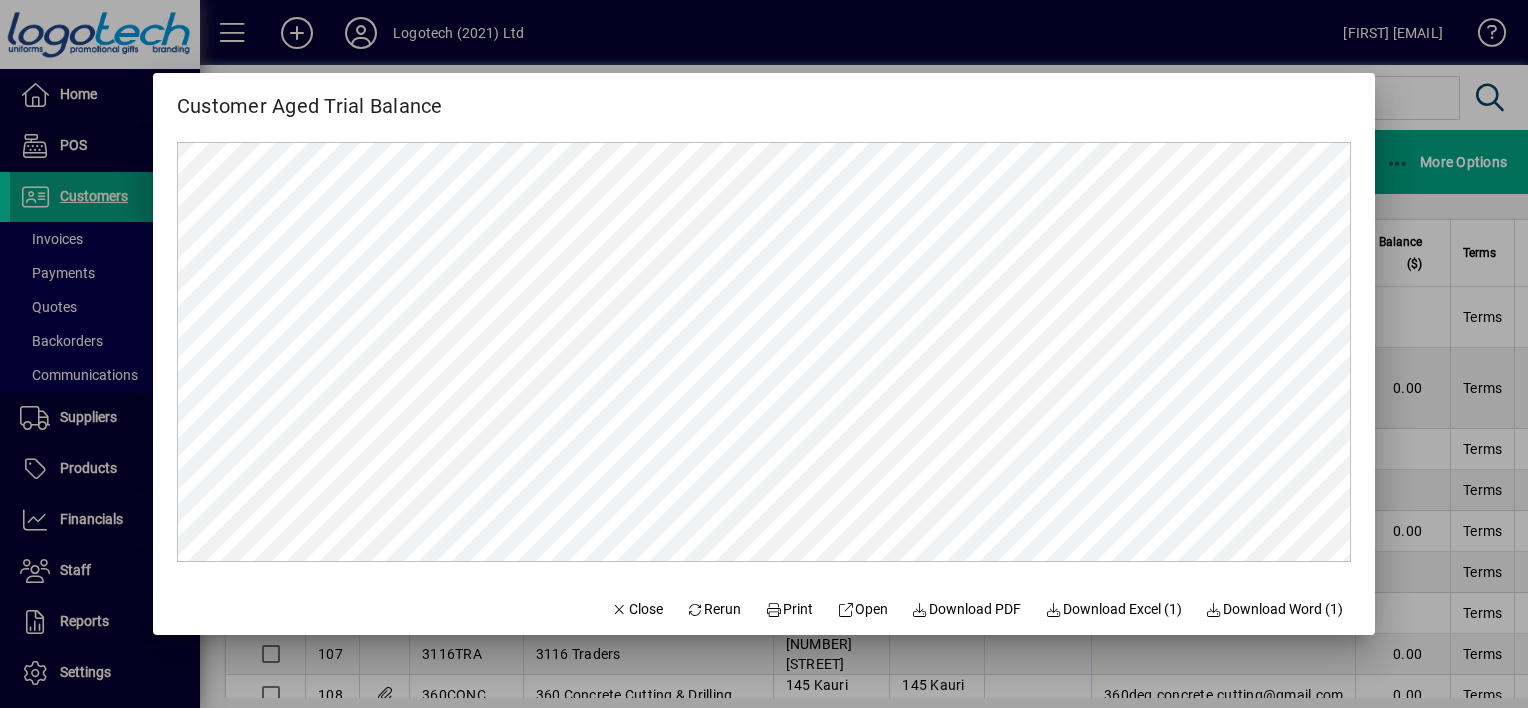 scroll, scrollTop: 0, scrollLeft: 0, axis: both 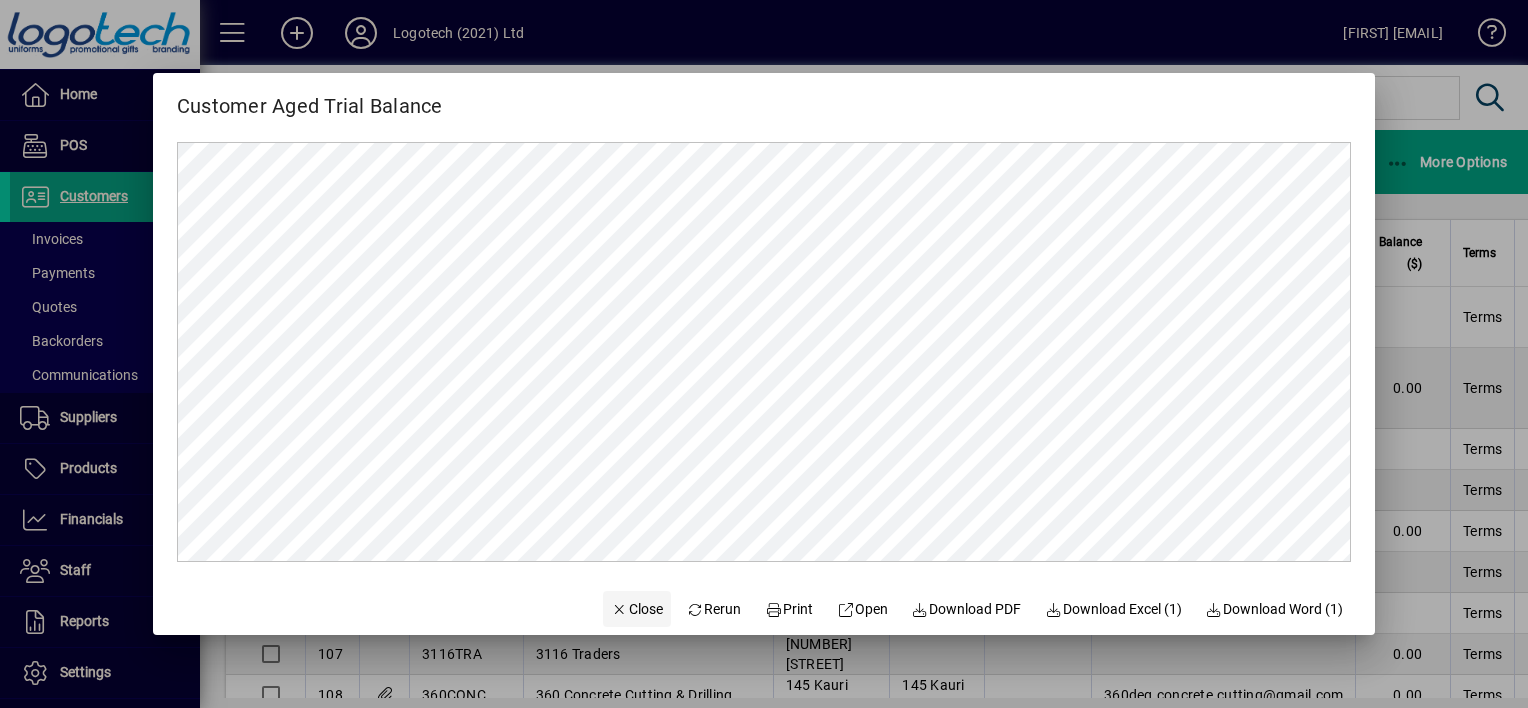click on "Close" 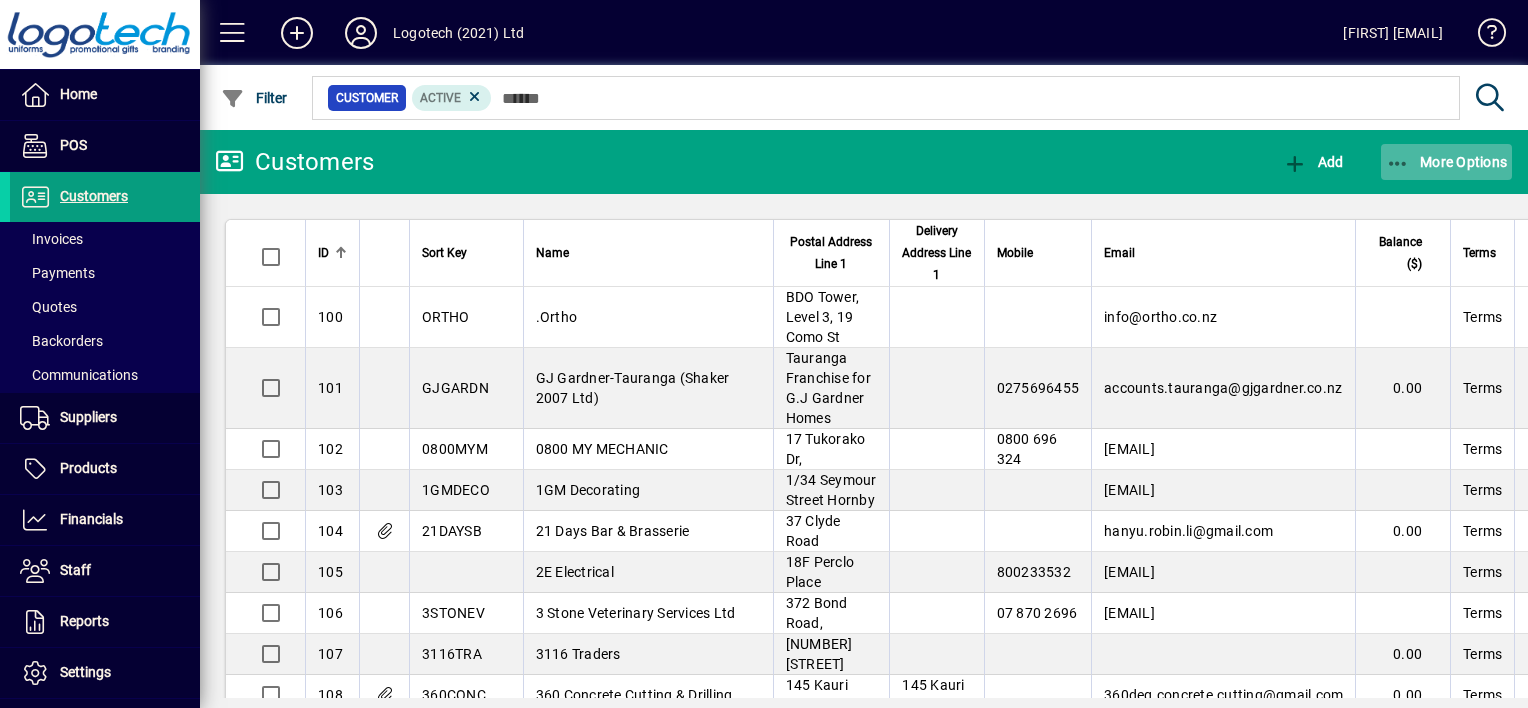click 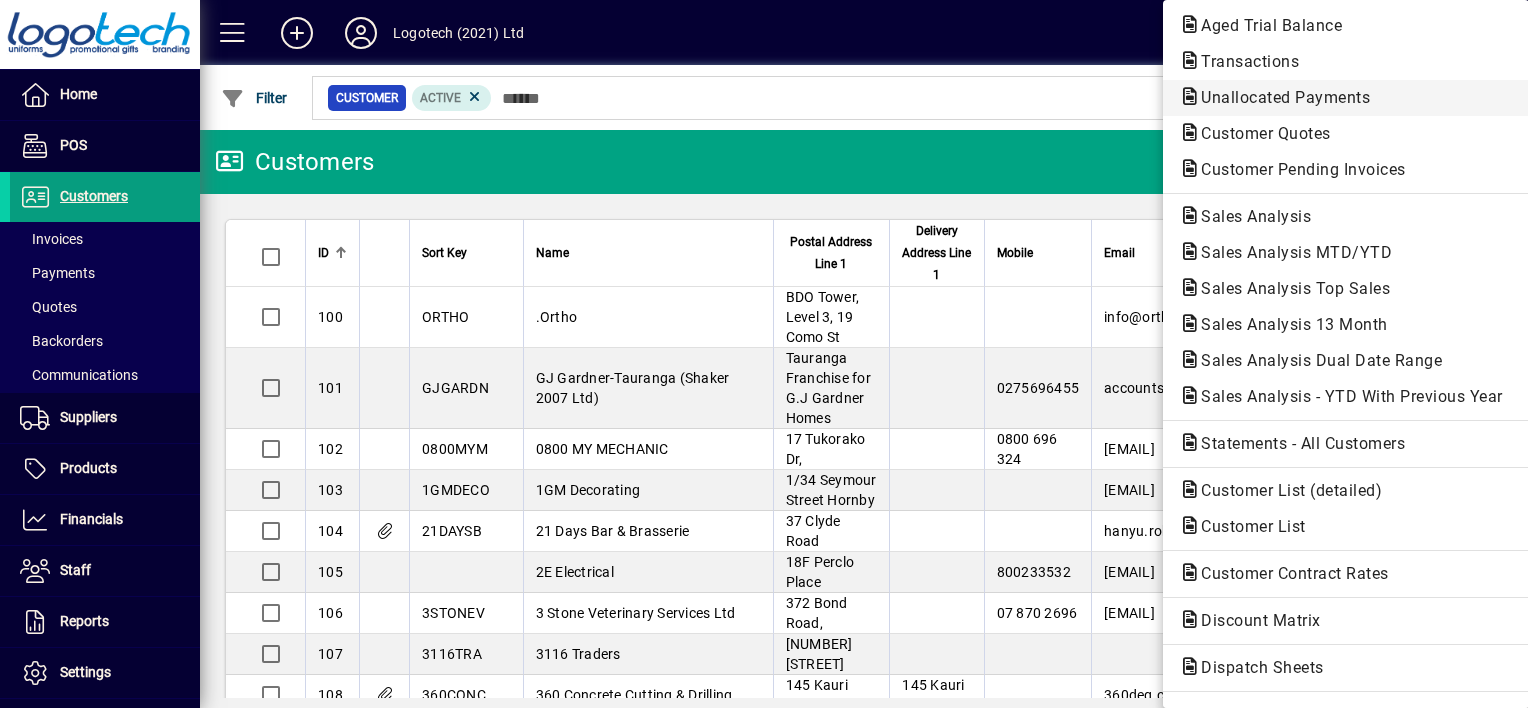 click on "Unallocated Payments" at bounding box center [1260, 133] 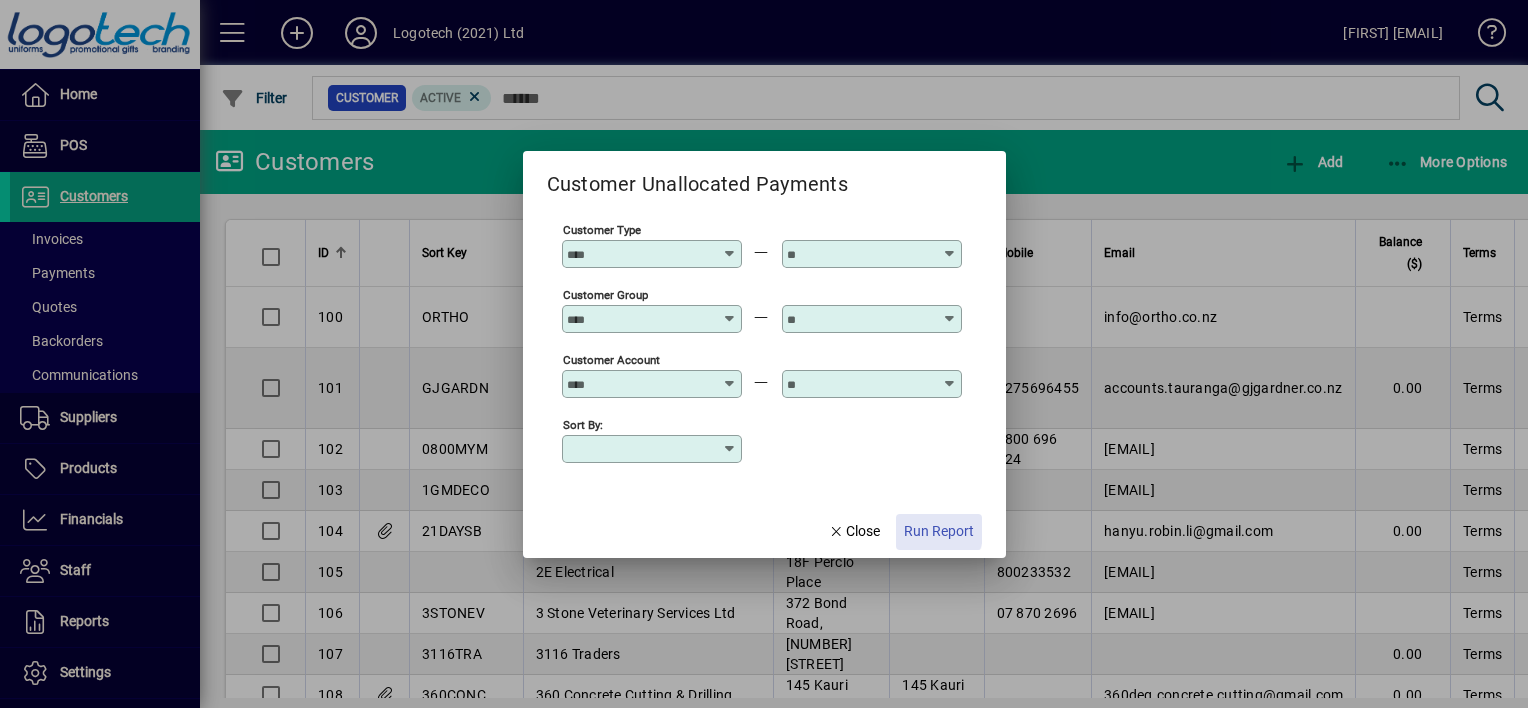 click on "Run Report" 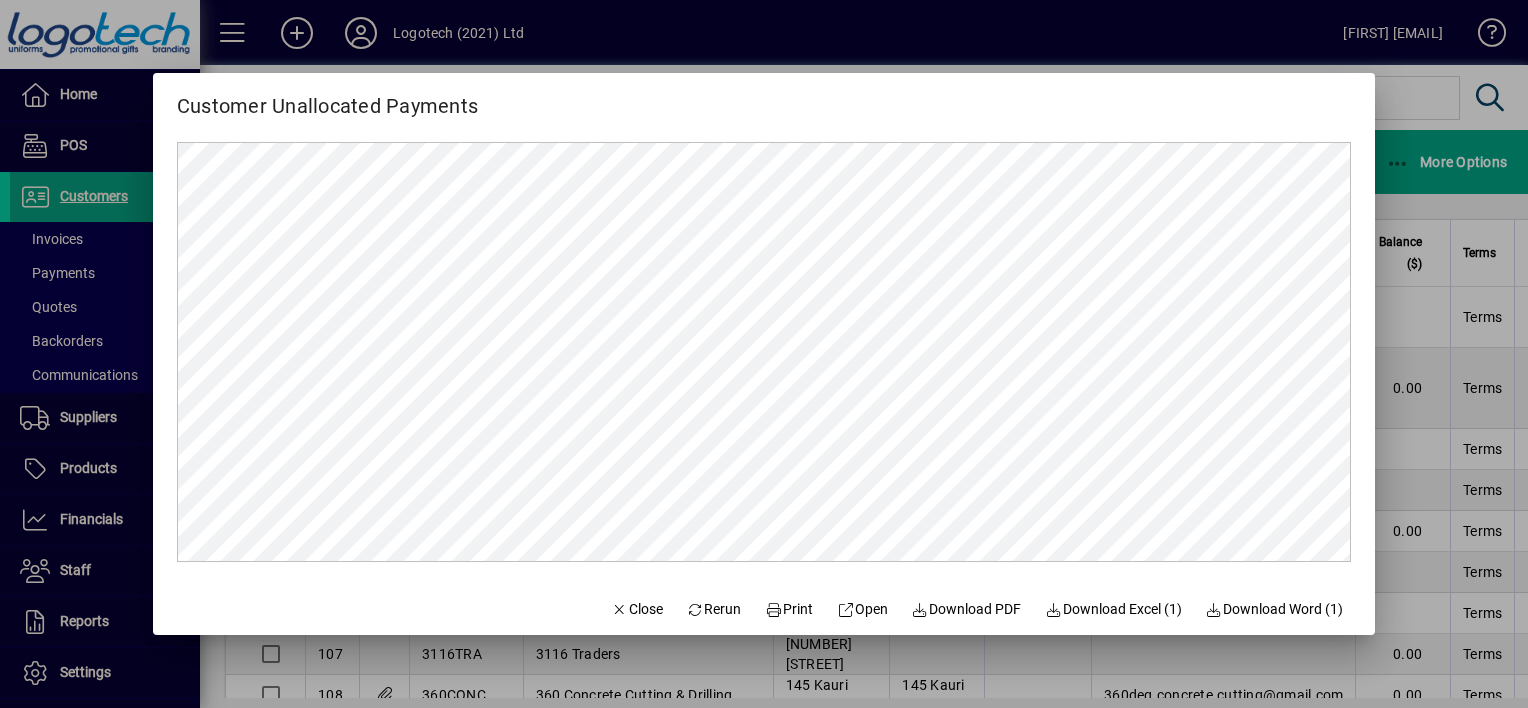 scroll, scrollTop: 0, scrollLeft: 0, axis: both 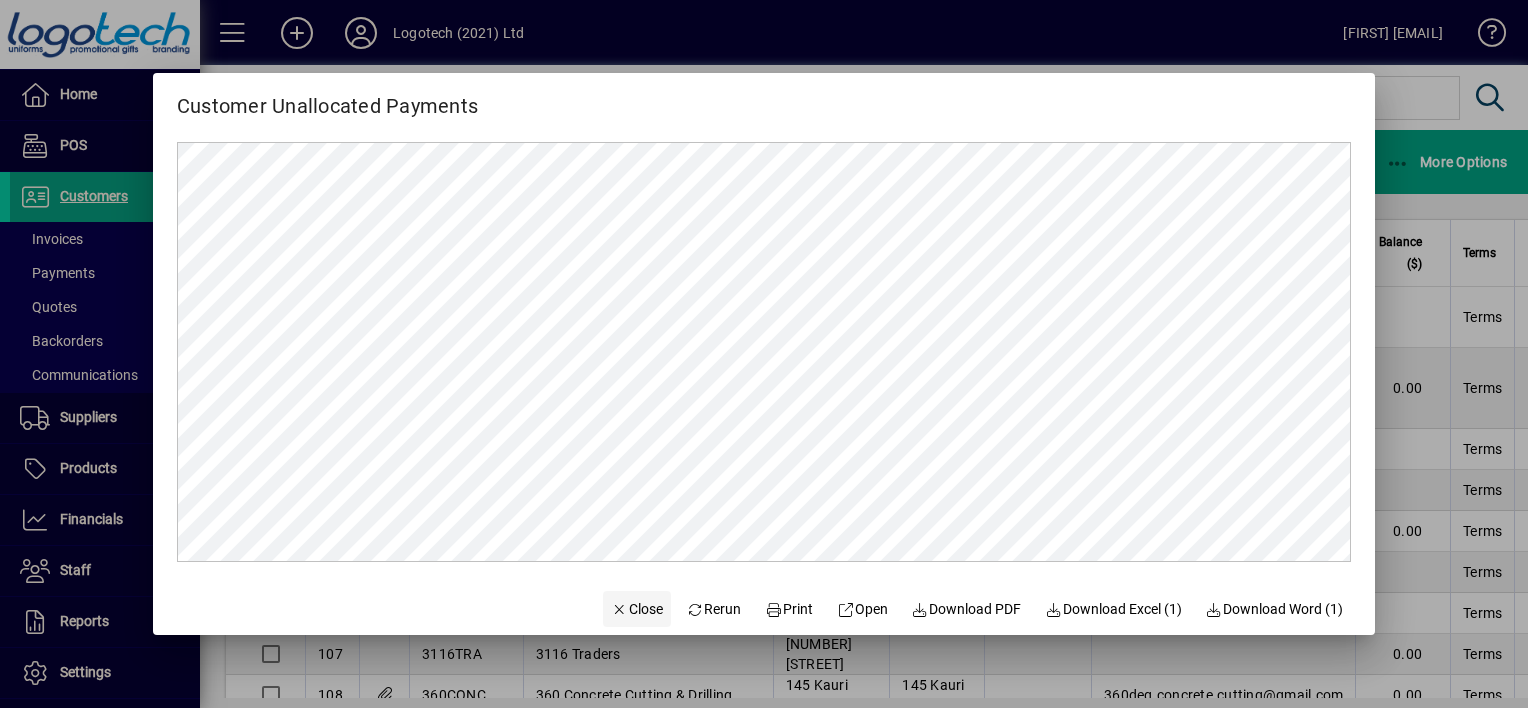 click 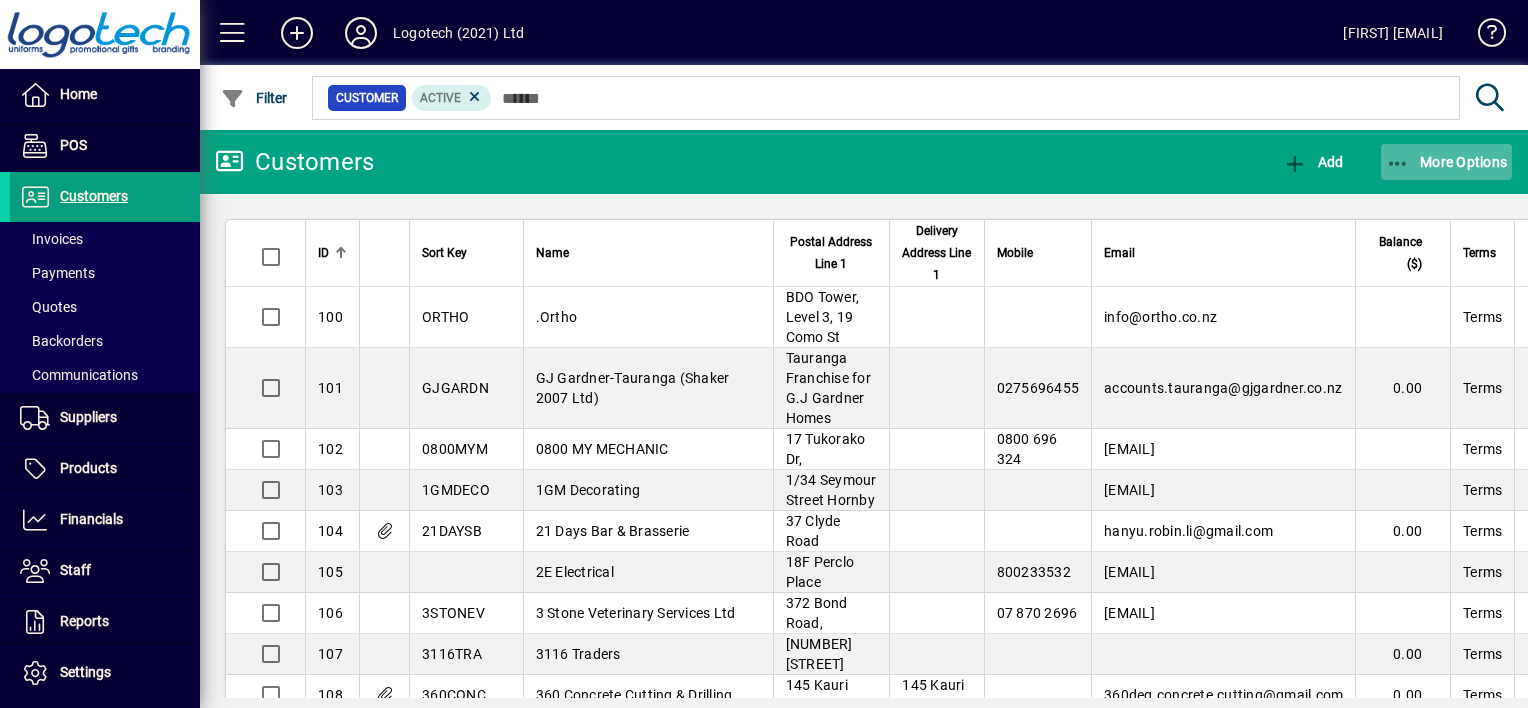 click 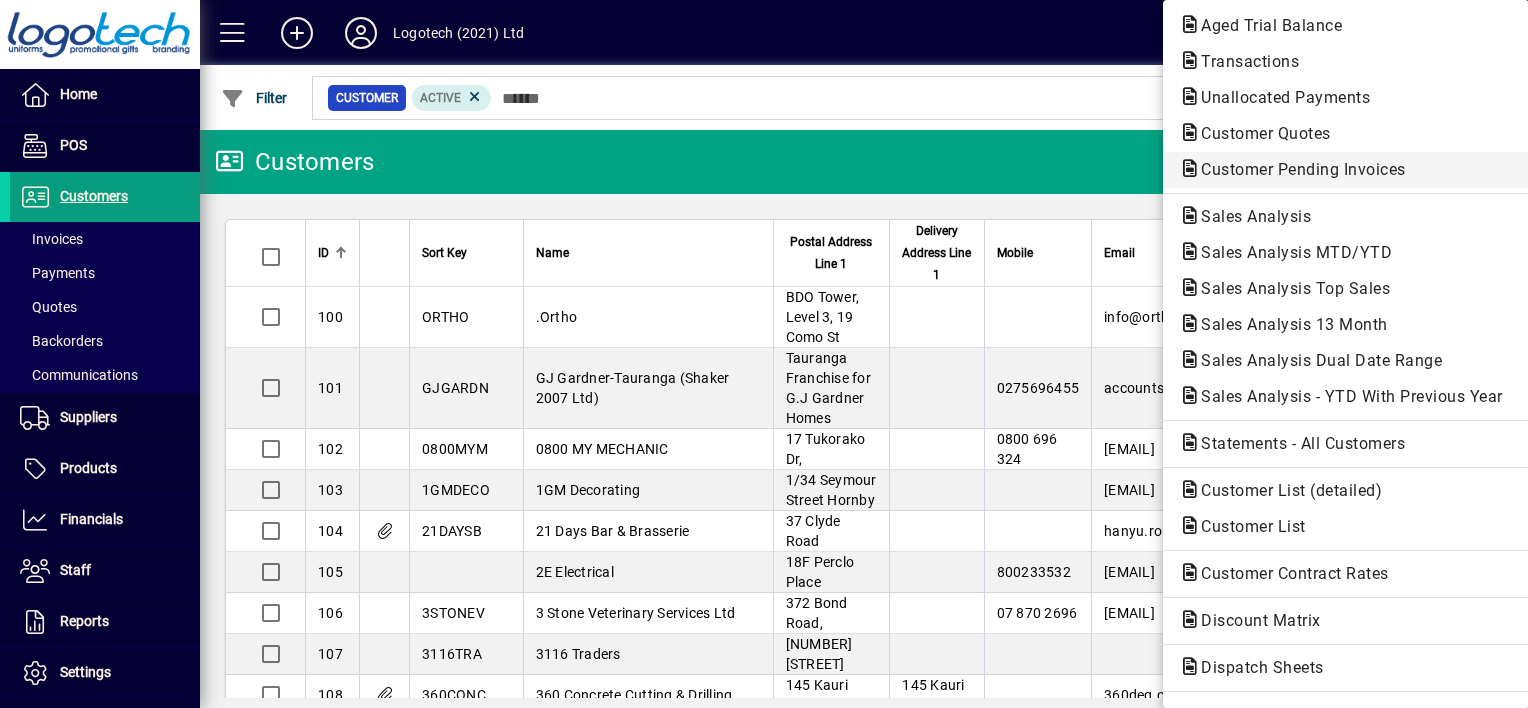 click on "Customer Pending Invoices" 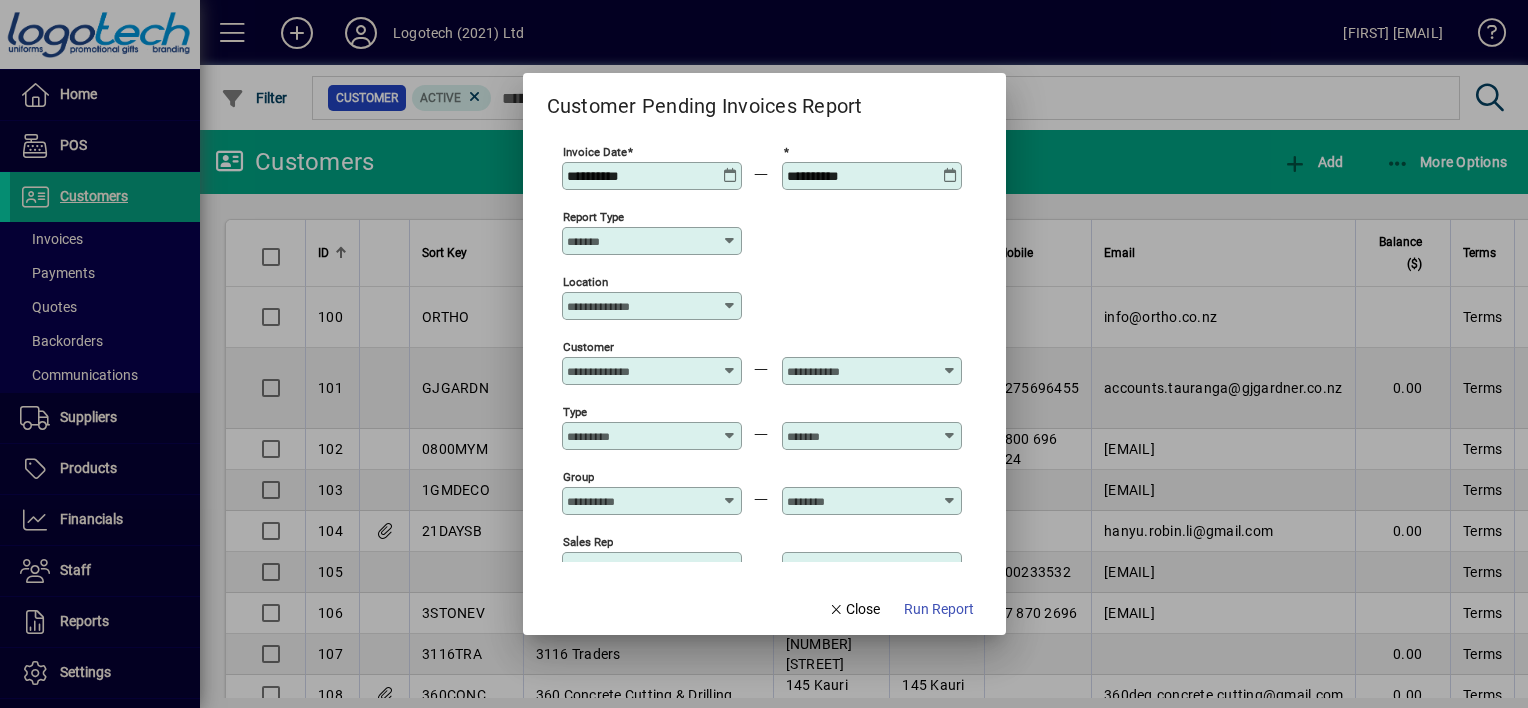 click at bounding box center [730, 168] 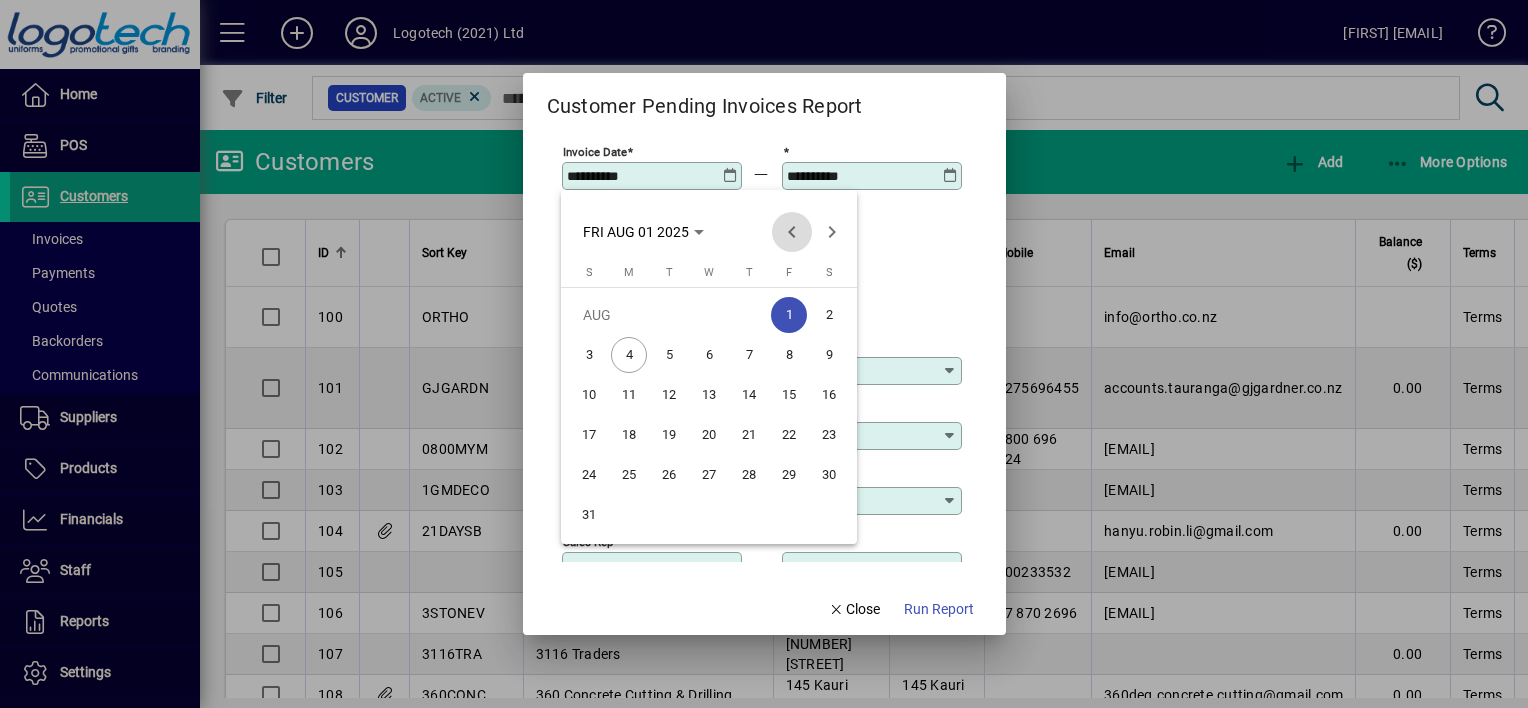 click at bounding box center [792, 232] 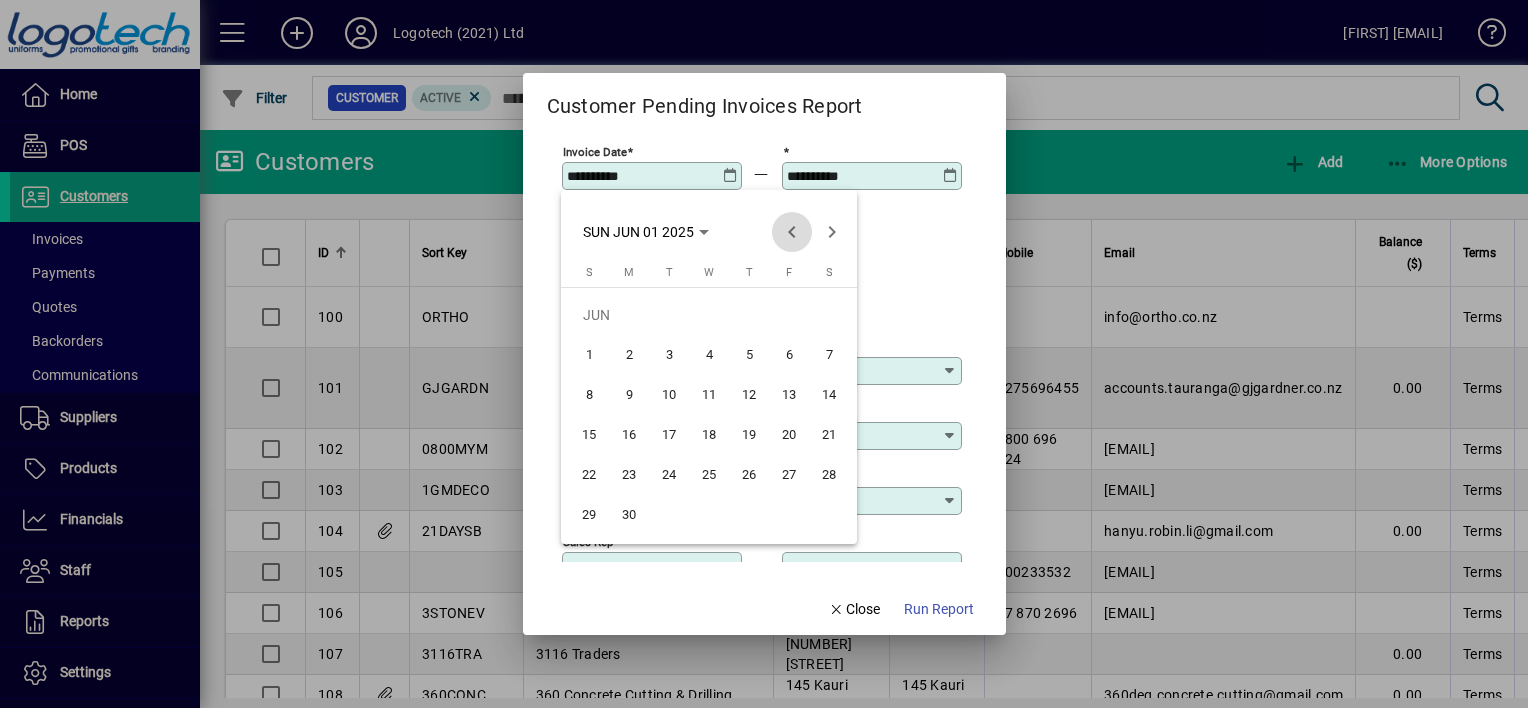 click at bounding box center (792, 232) 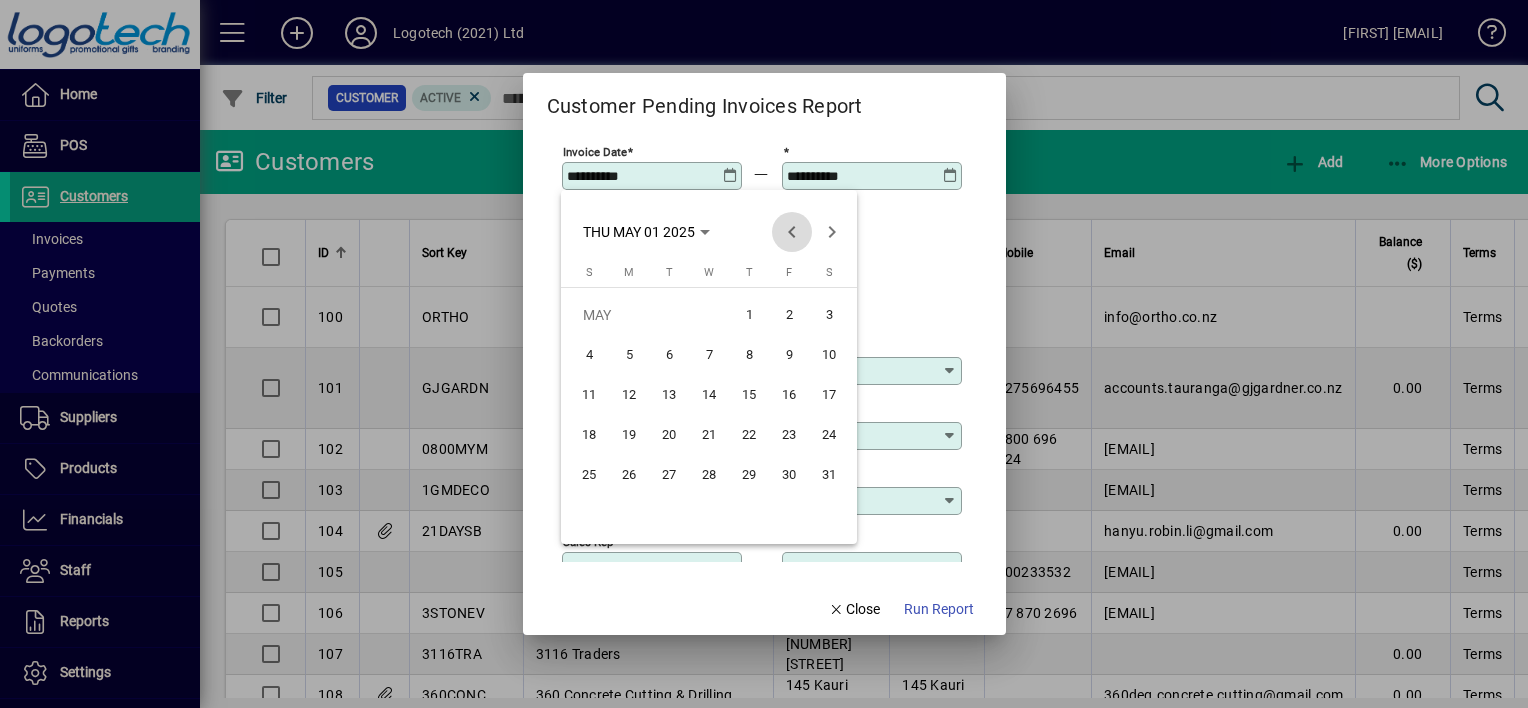 click at bounding box center (792, 232) 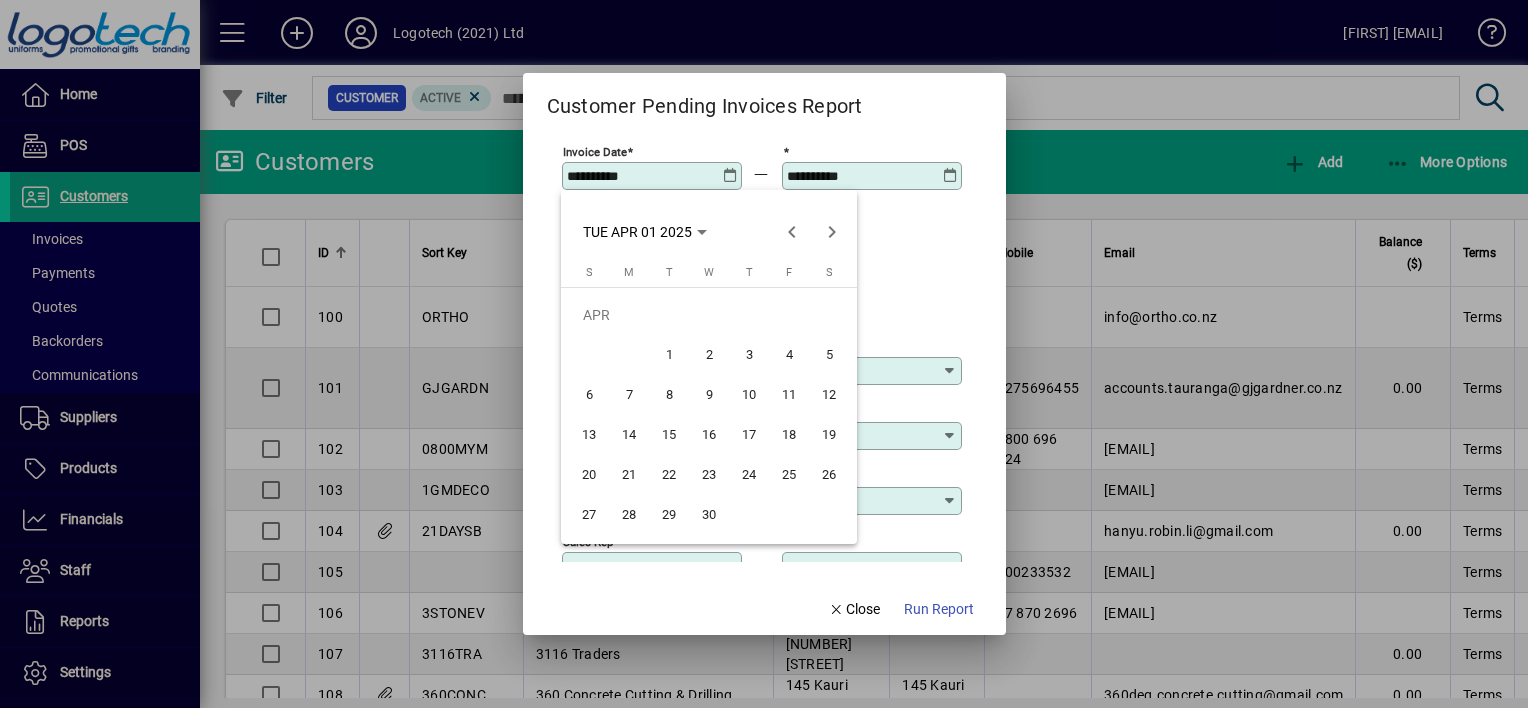 click on "1" at bounding box center [669, 355] 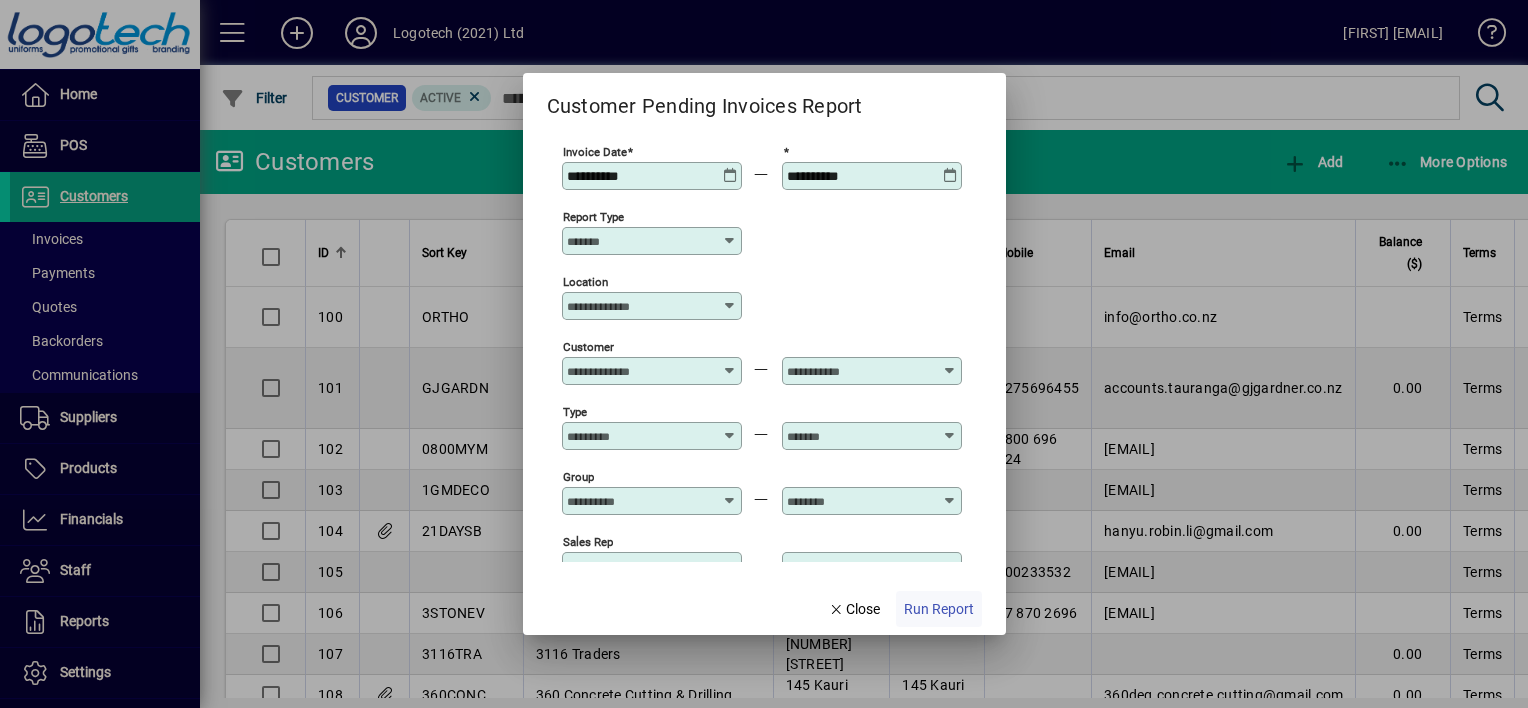 click on "Run Report" 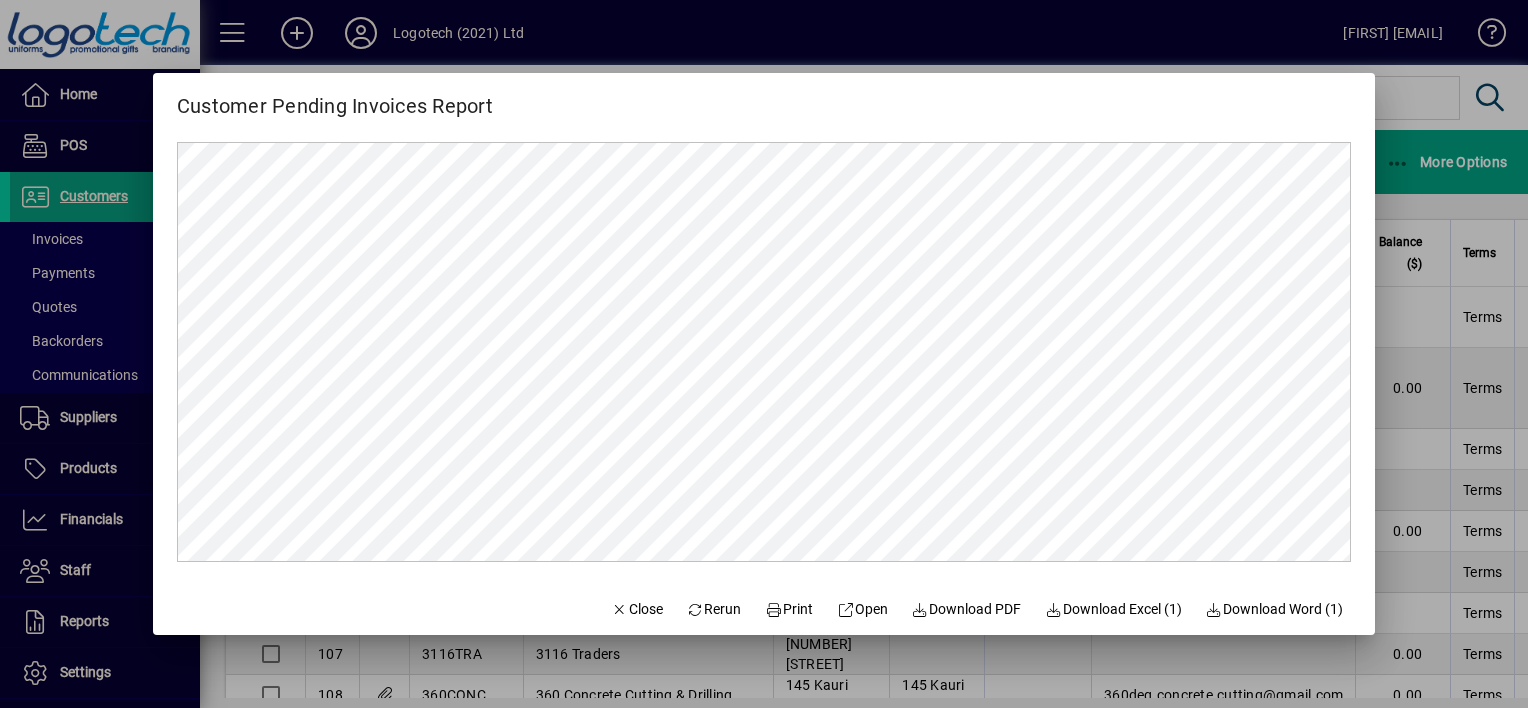 scroll, scrollTop: 0, scrollLeft: 0, axis: both 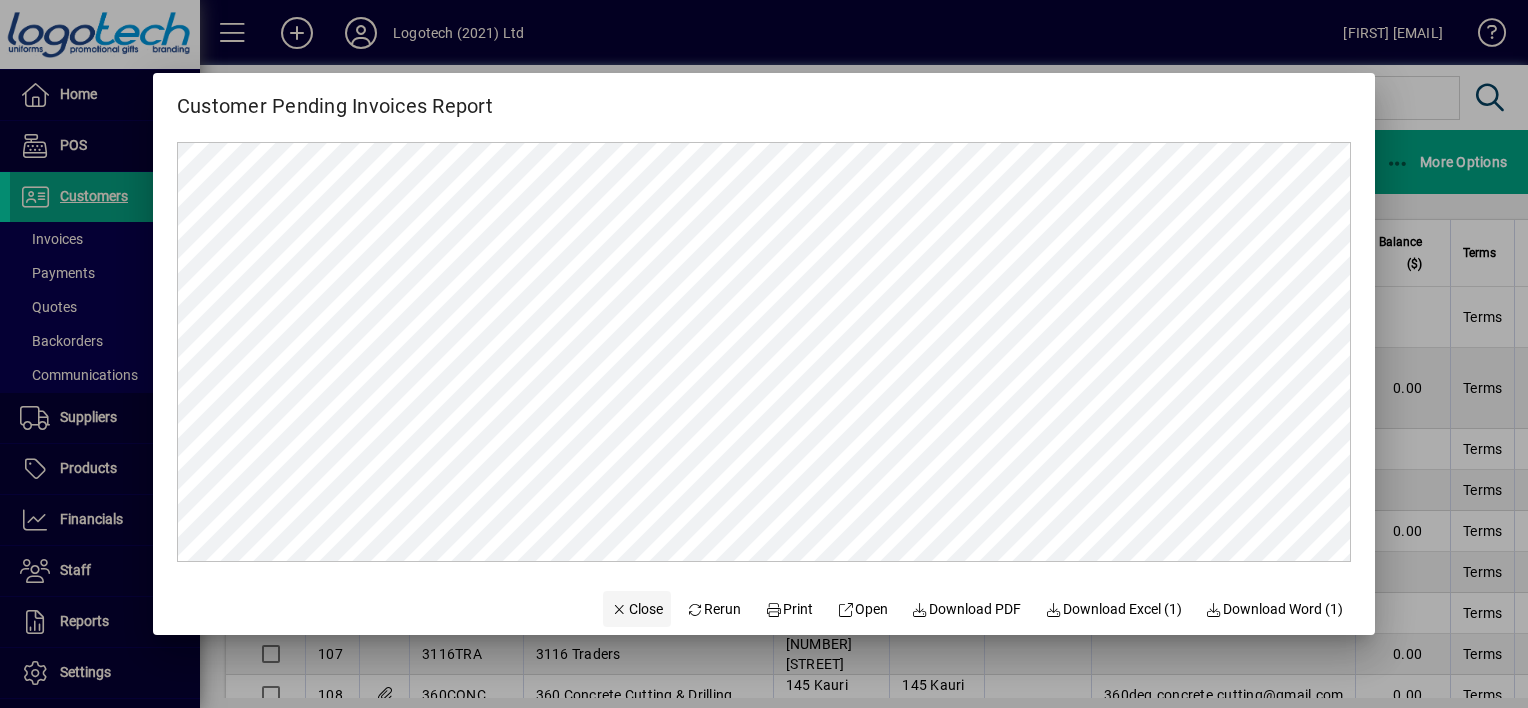 click on "Close" 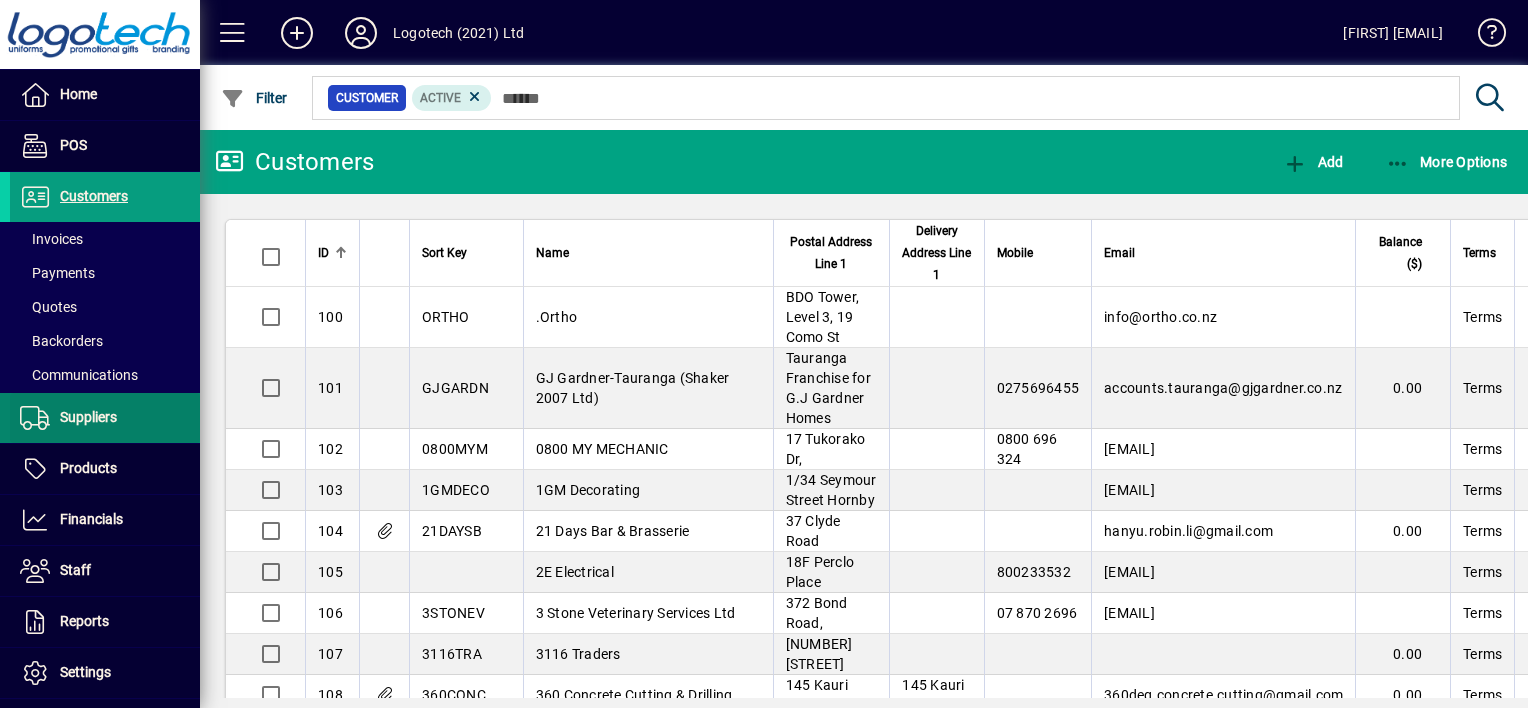click on "Suppliers" at bounding box center [88, 417] 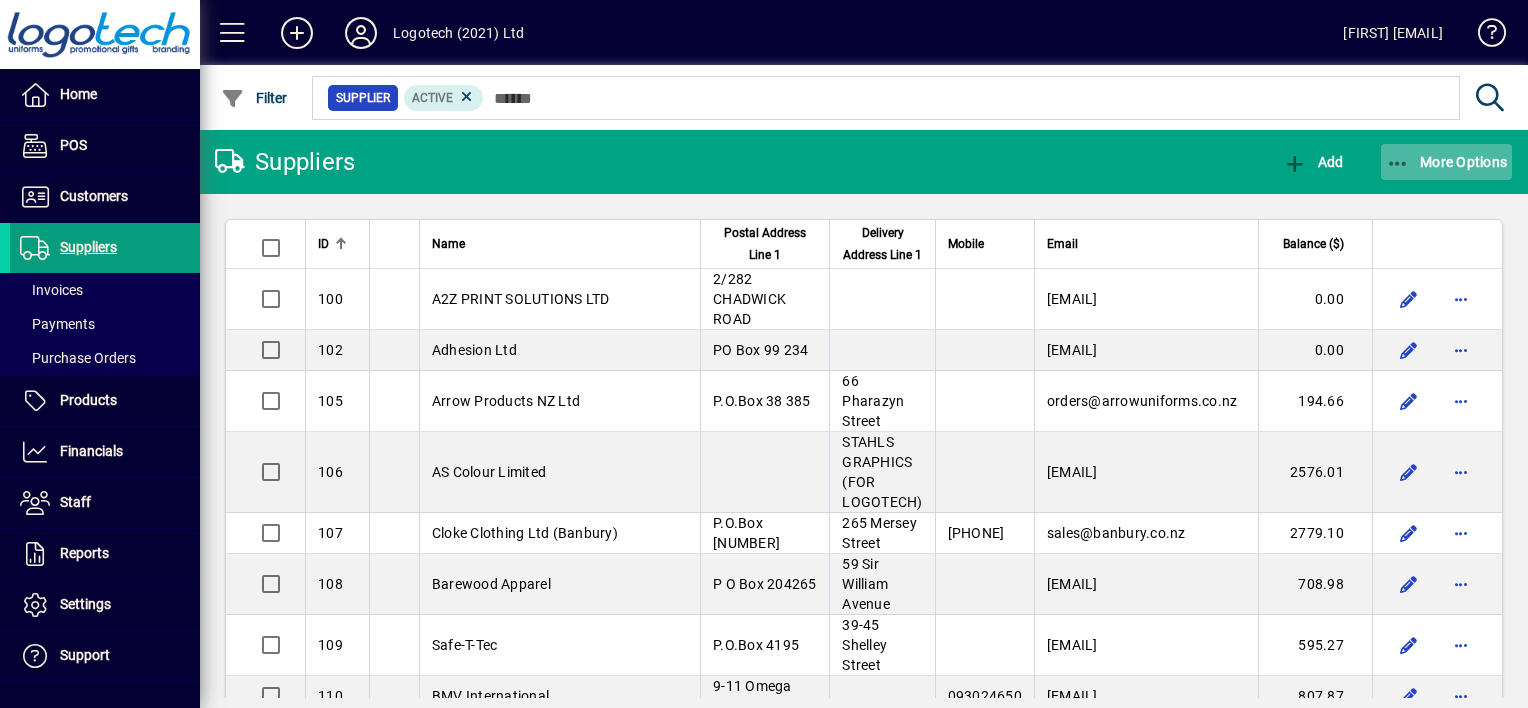 click 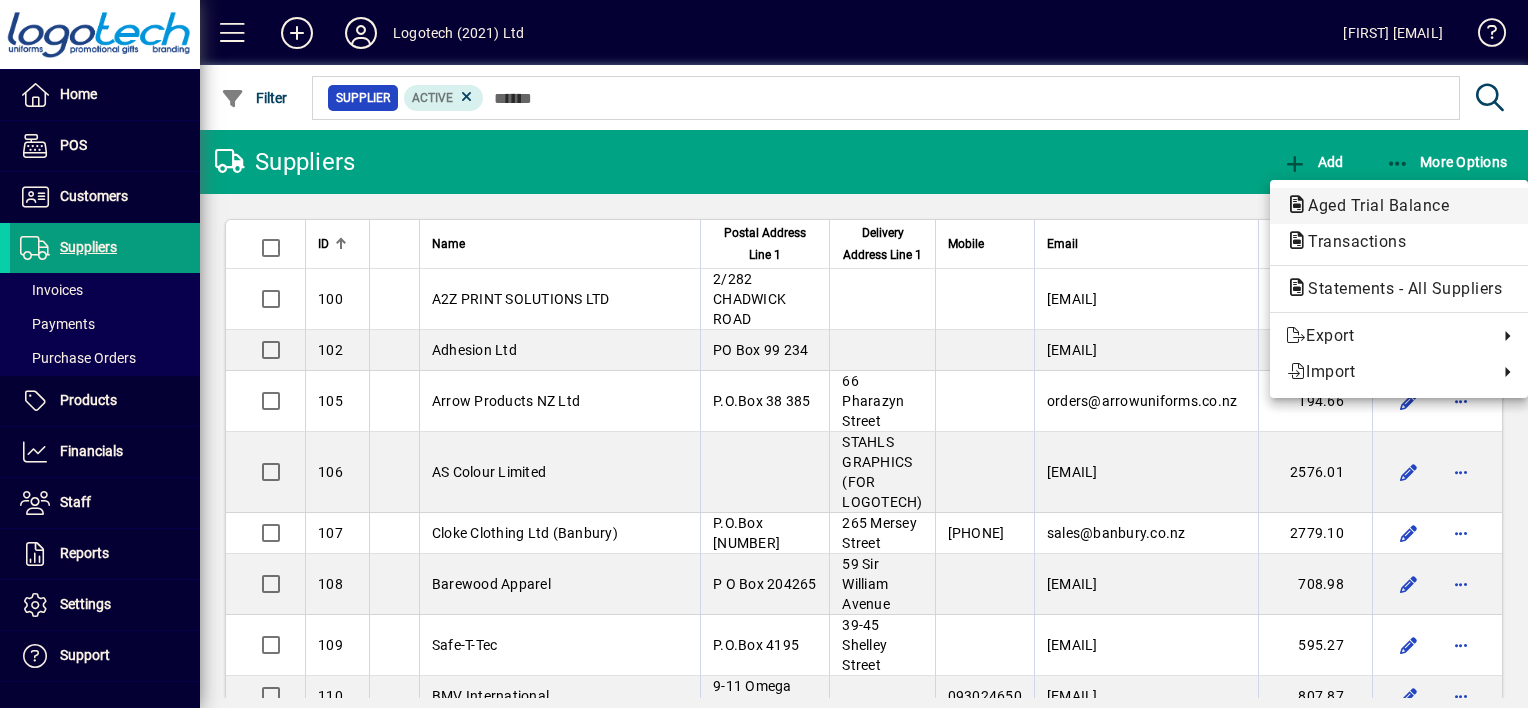 click on "Aged Trial Balance" at bounding box center (1351, 241) 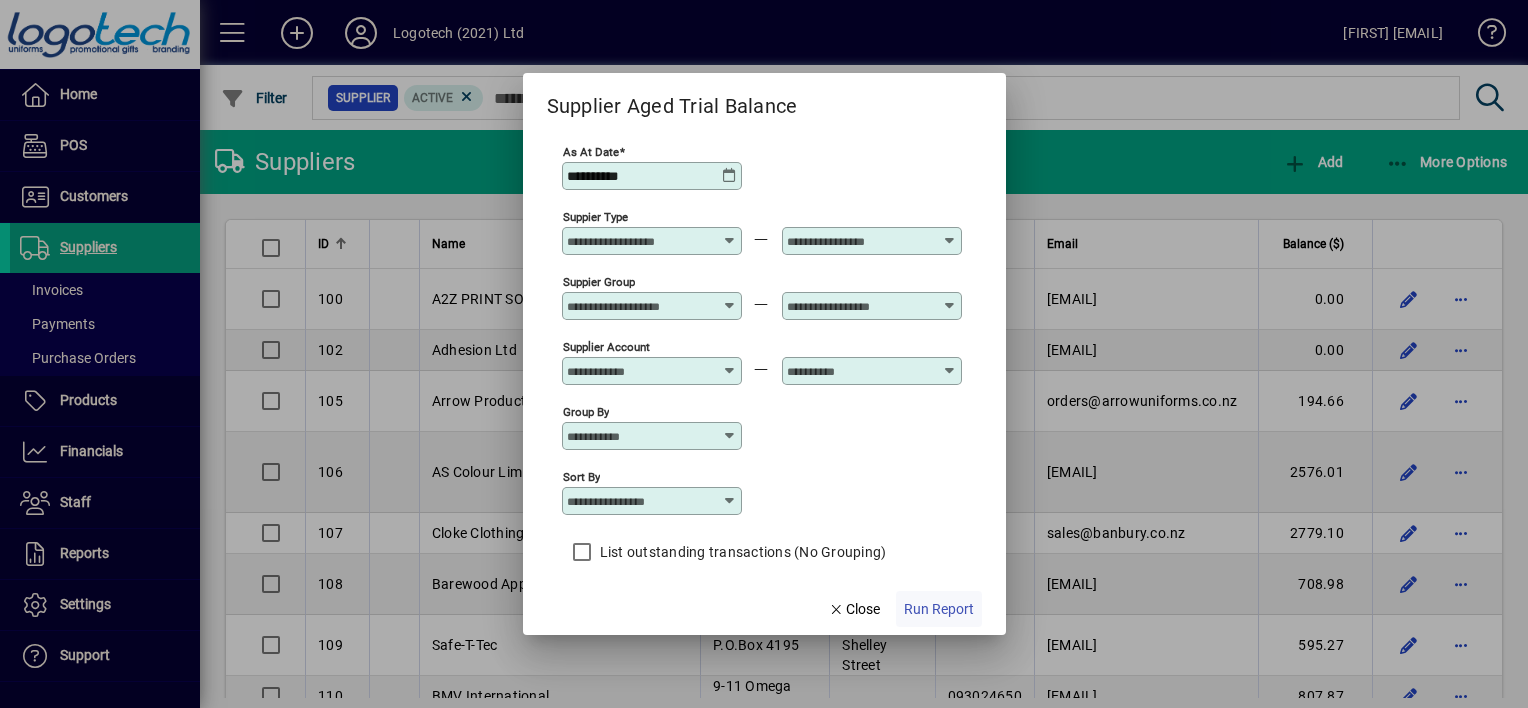 click on "Run Report" 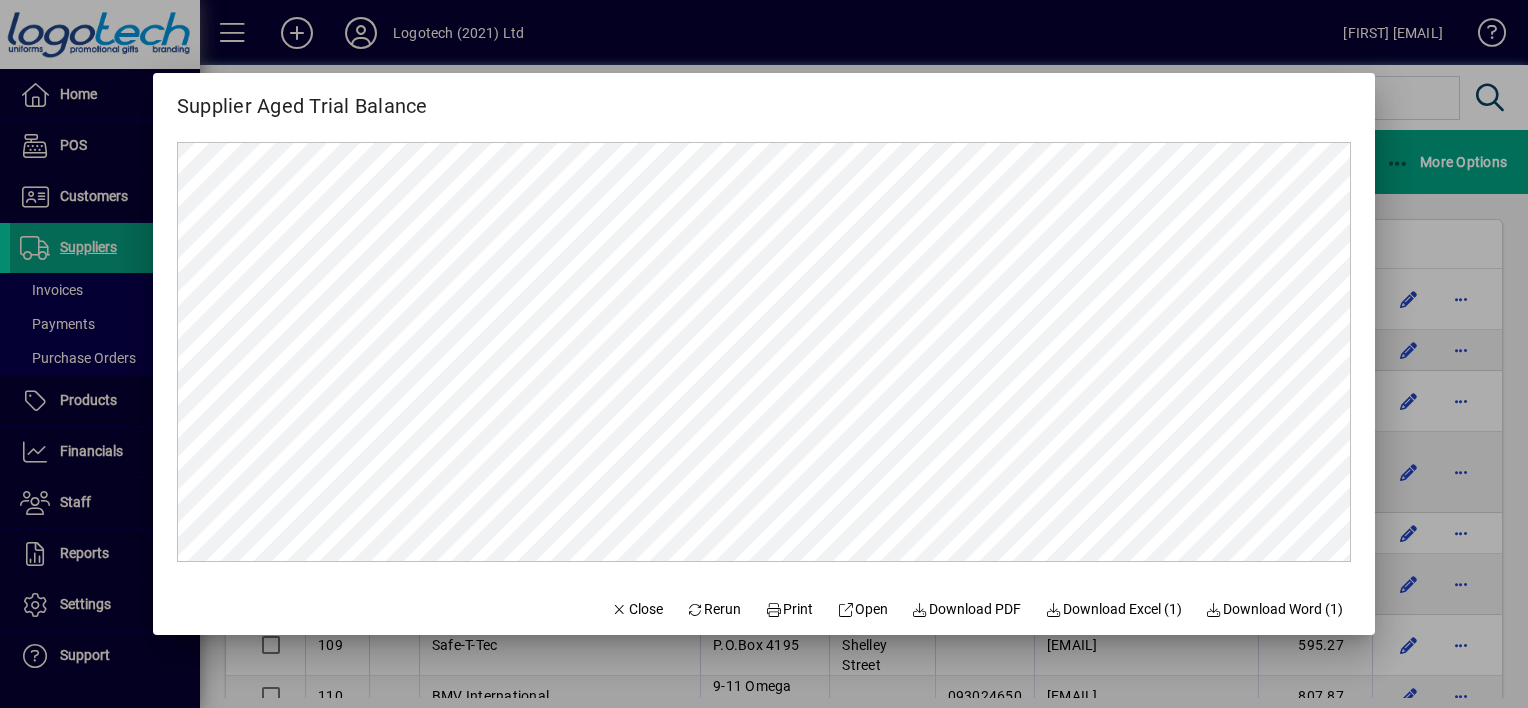 scroll, scrollTop: 0, scrollLeft: 0, axis: both 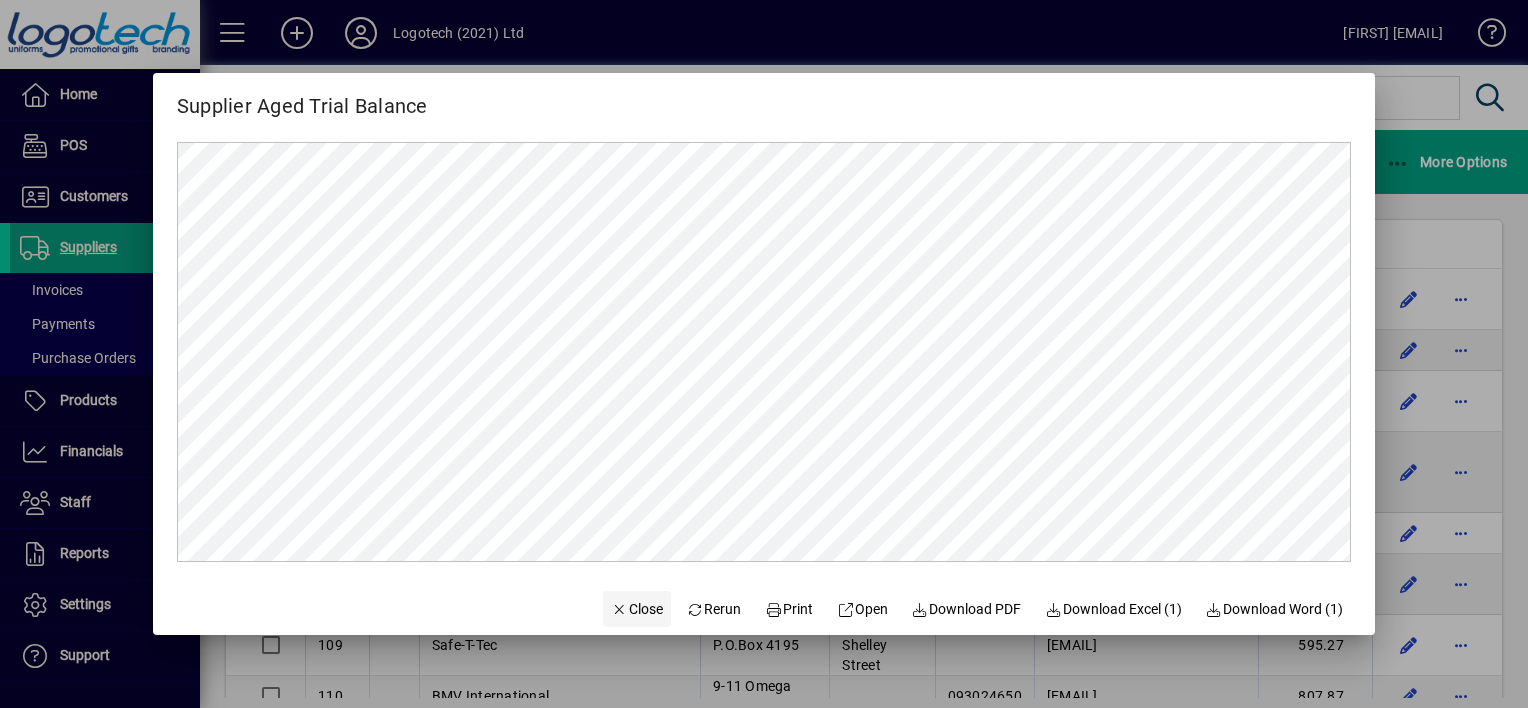 click on "Close" 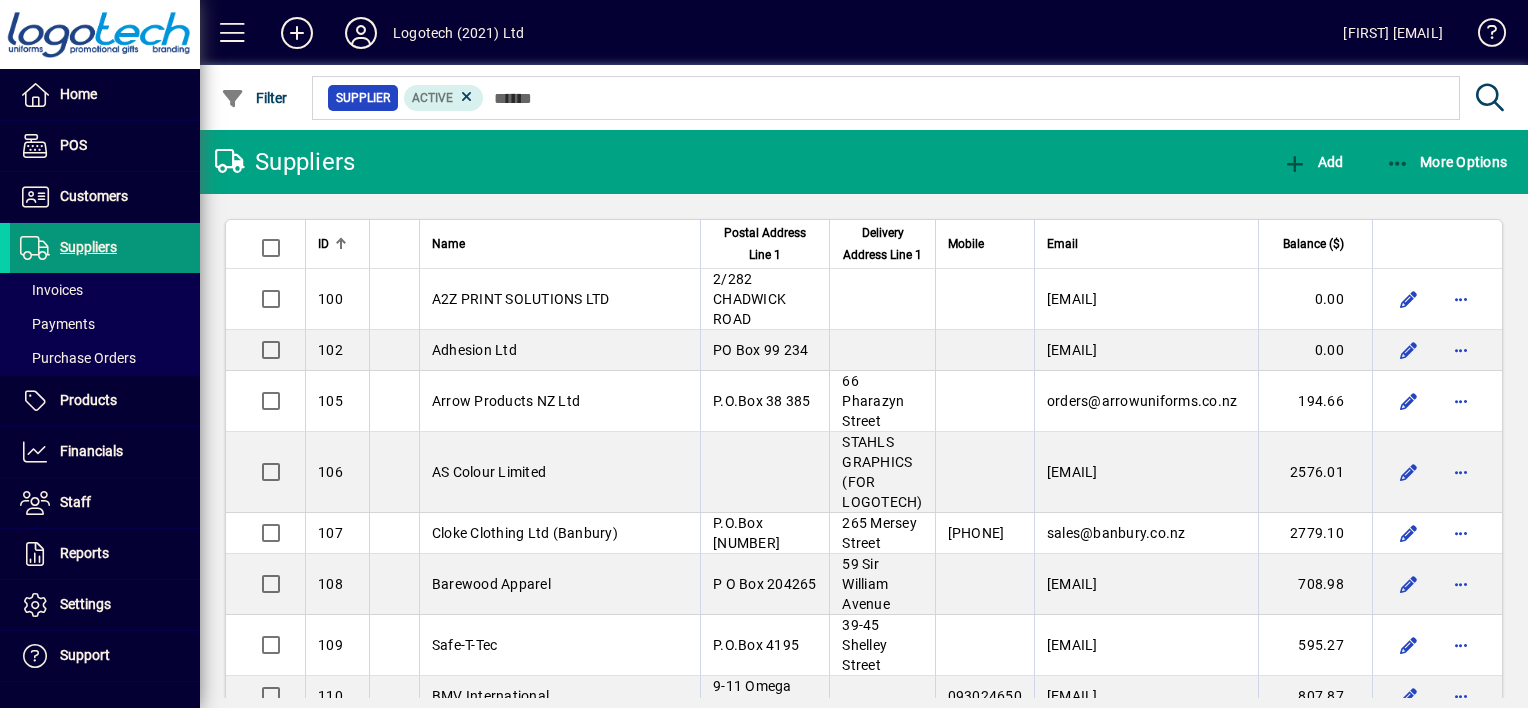 click on "Suppliers" at bounding box center (88, 247) 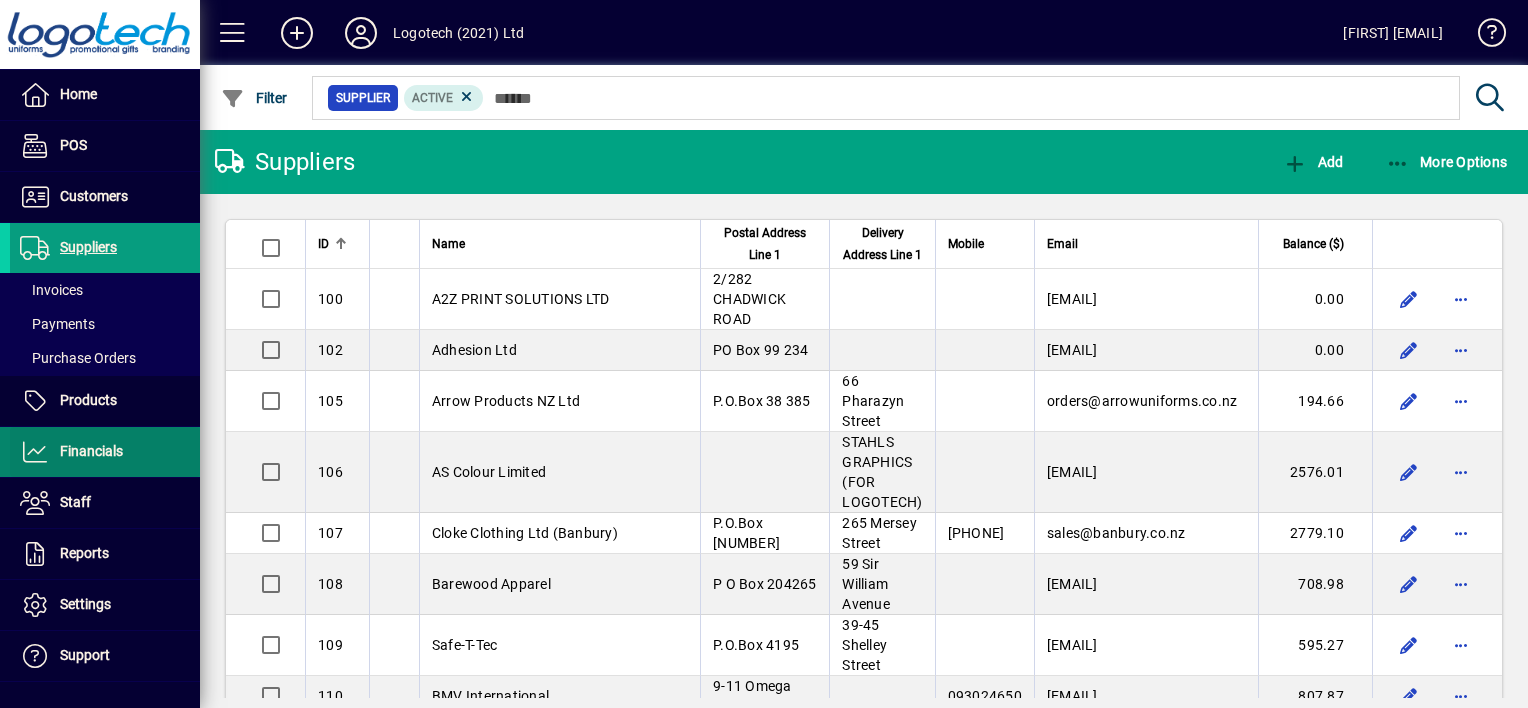 click on "Financials" at bounding box center [91, 451] 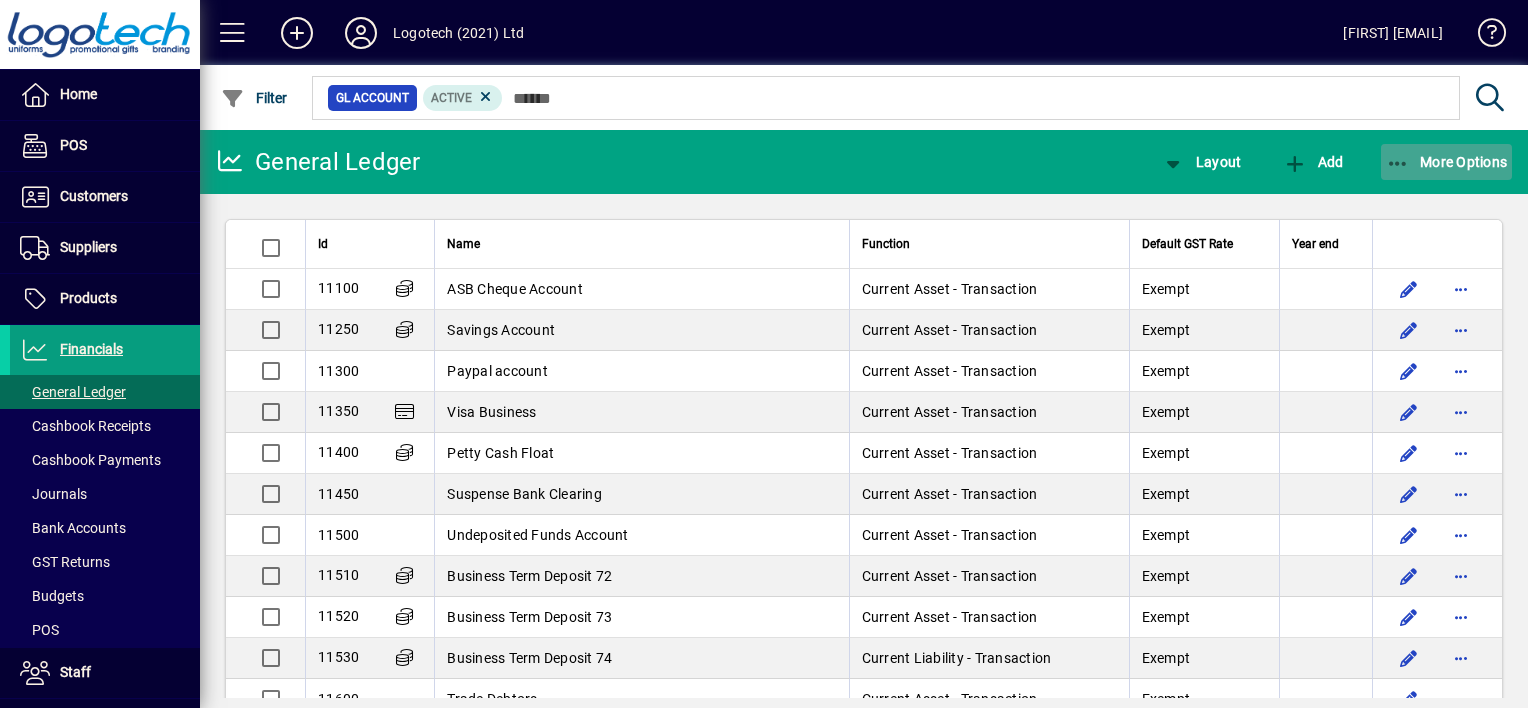 click 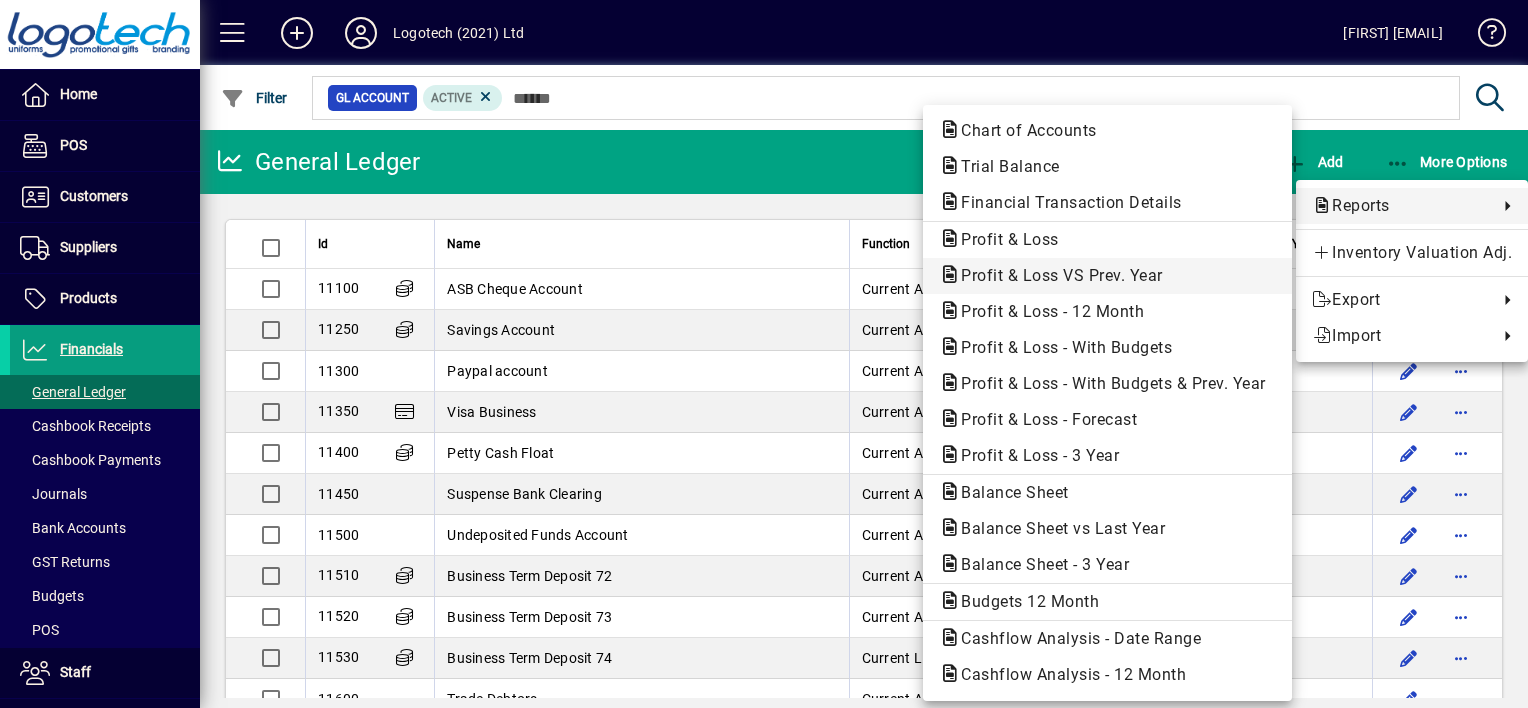 click on "Profit & Loss VS Prev. Year" 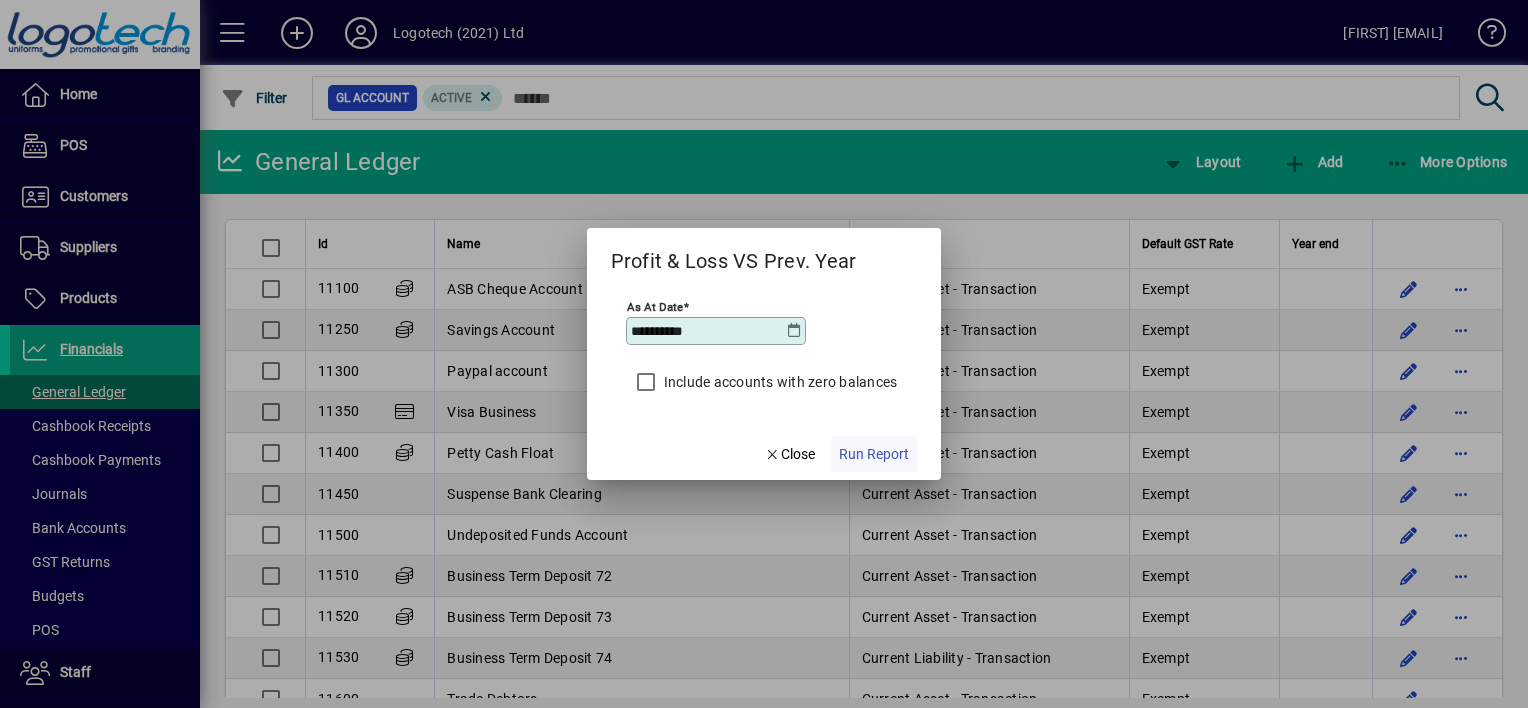 click on "Run Report" 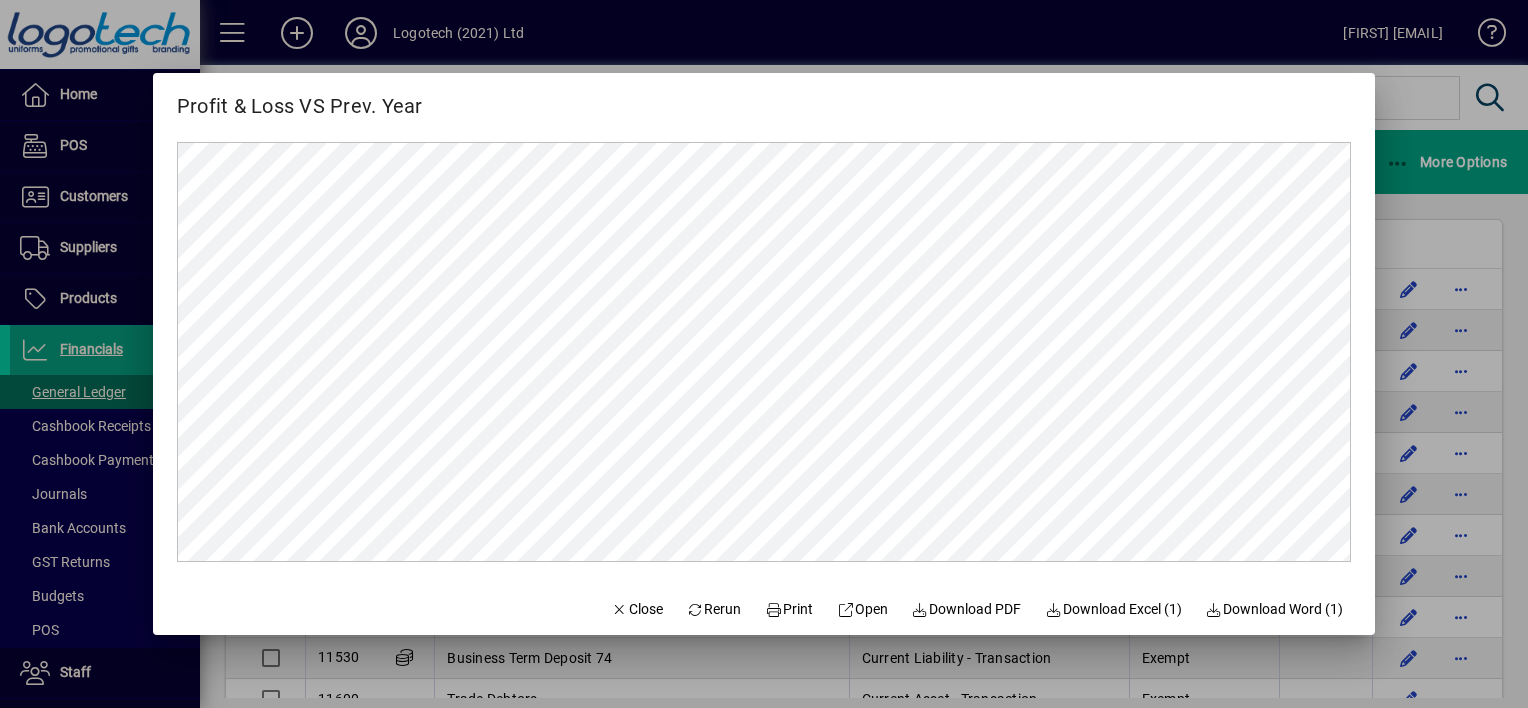 scroll, scrollTop: 0, scrollLeft: 0, axis: both 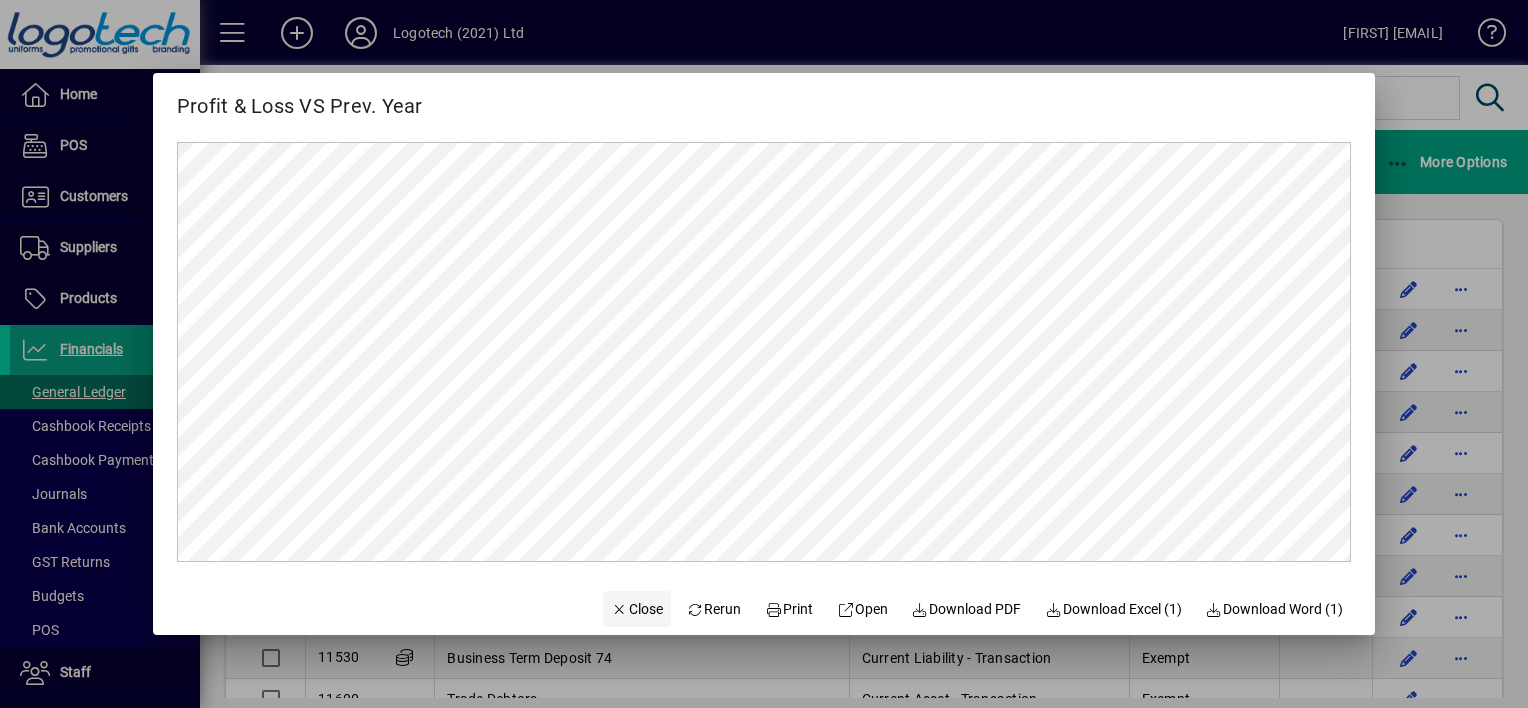 click on "Close" 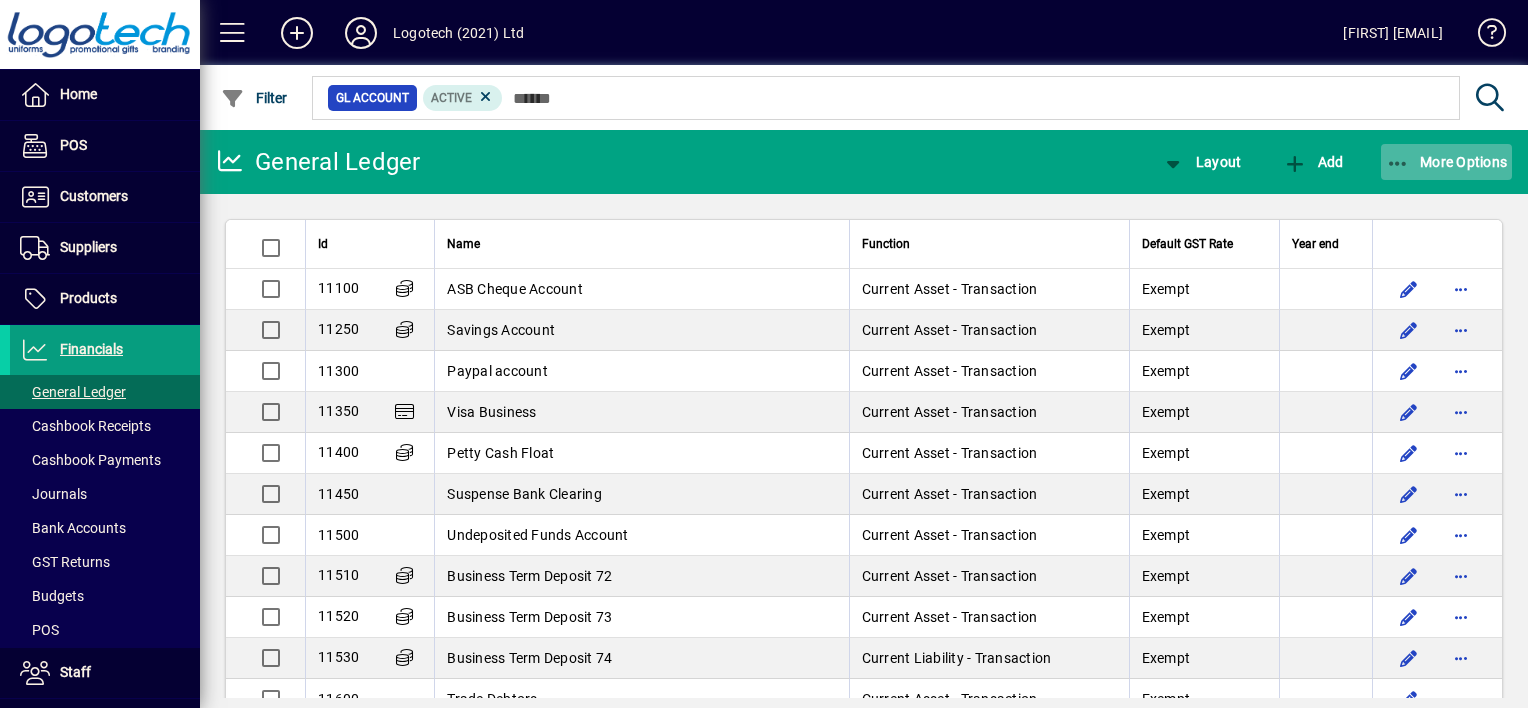 click 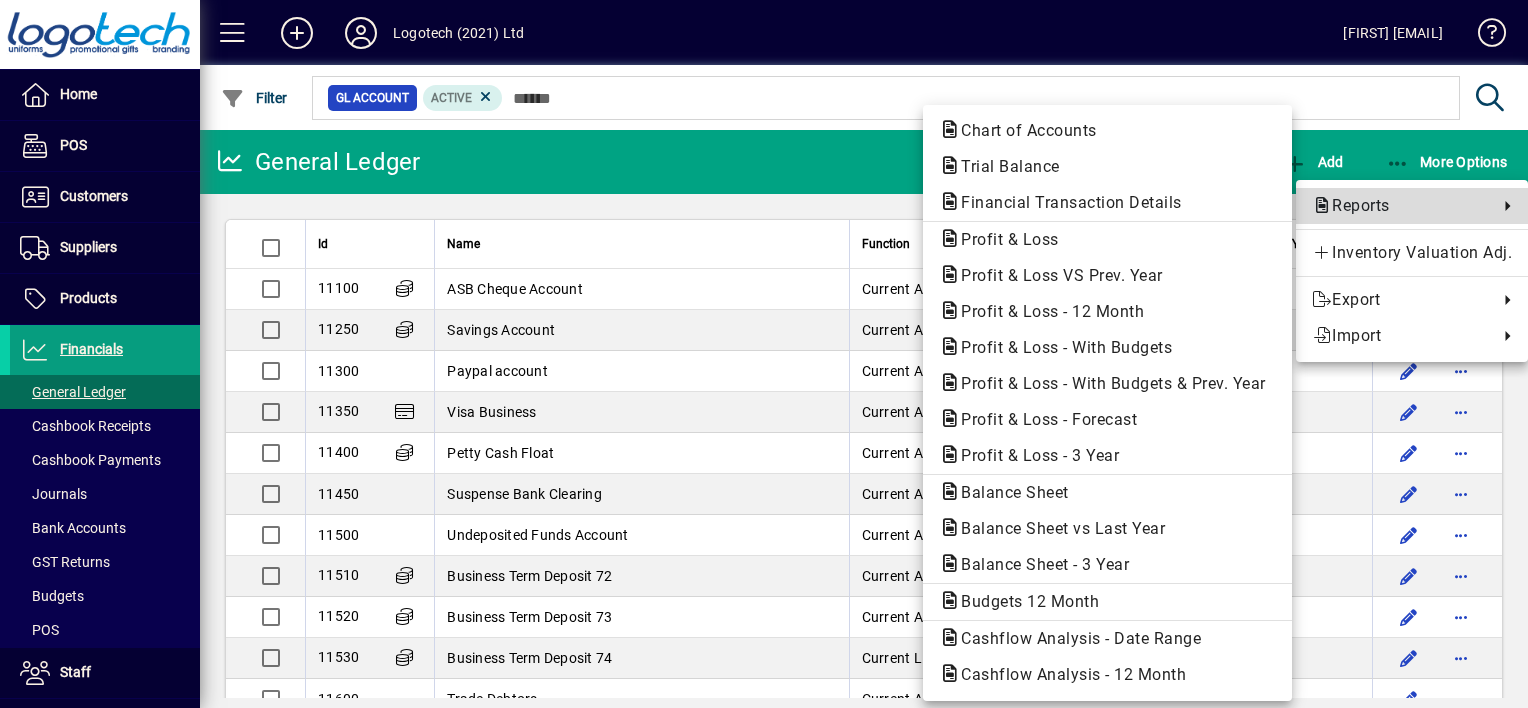 click on "Reports" at bounding box center (1400, 206) 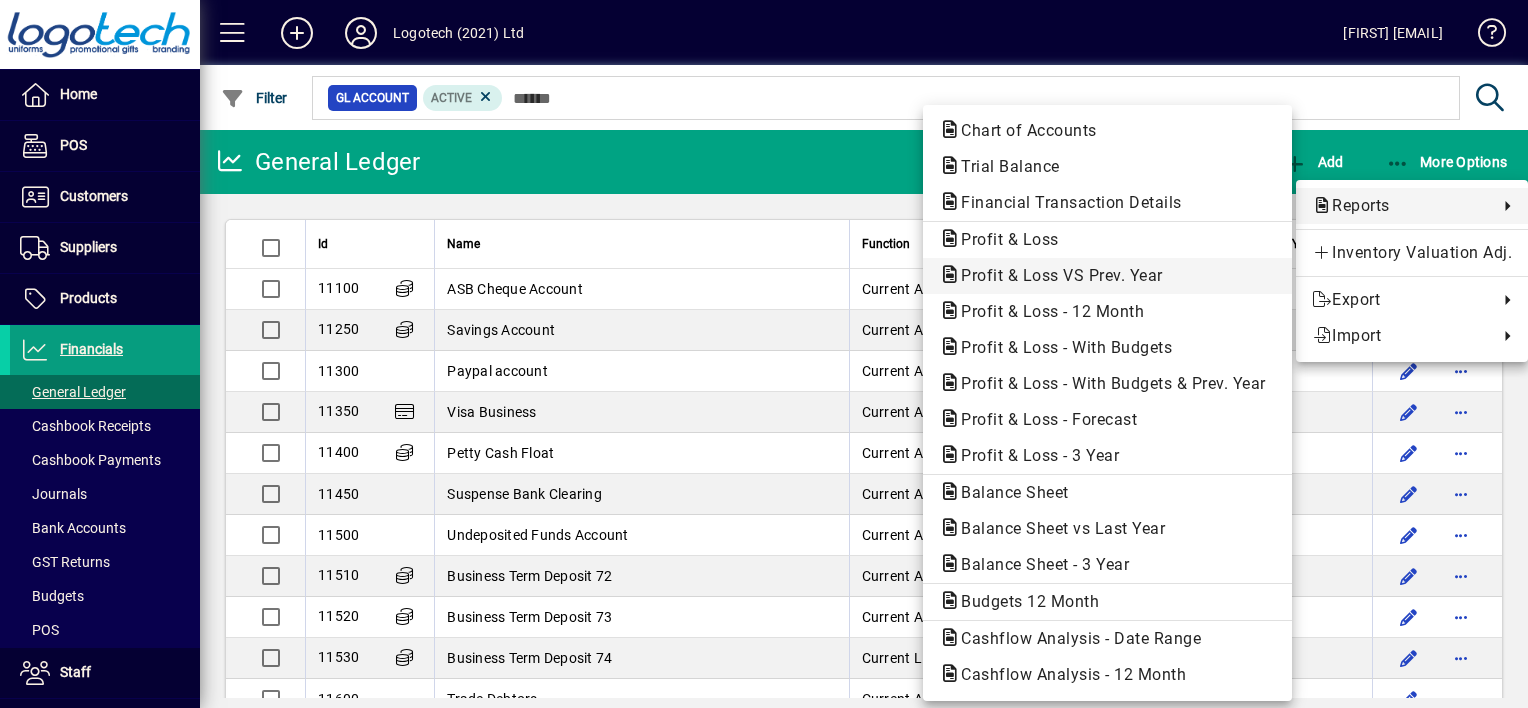 click on "Profit & Loss VS Prev. Year" 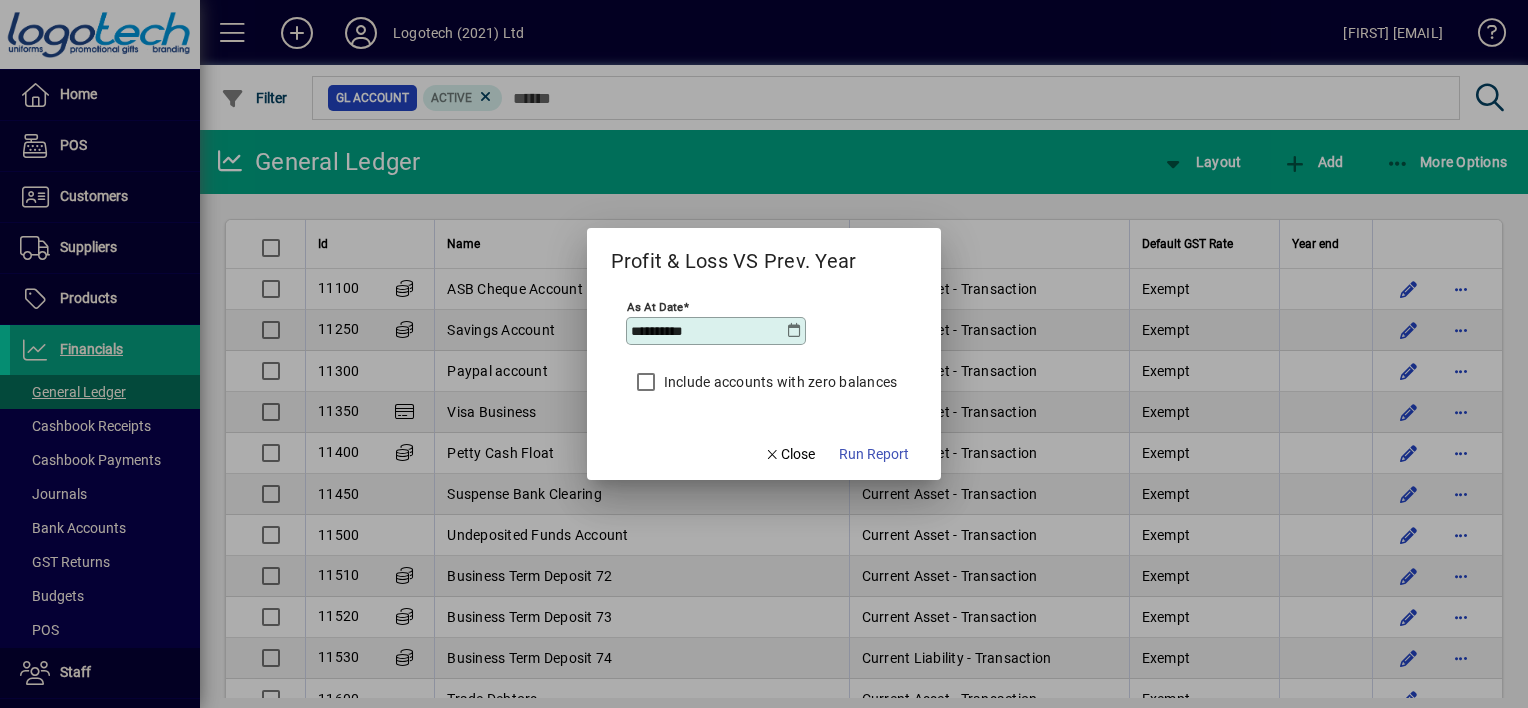 click at bounding box center [794, 331] 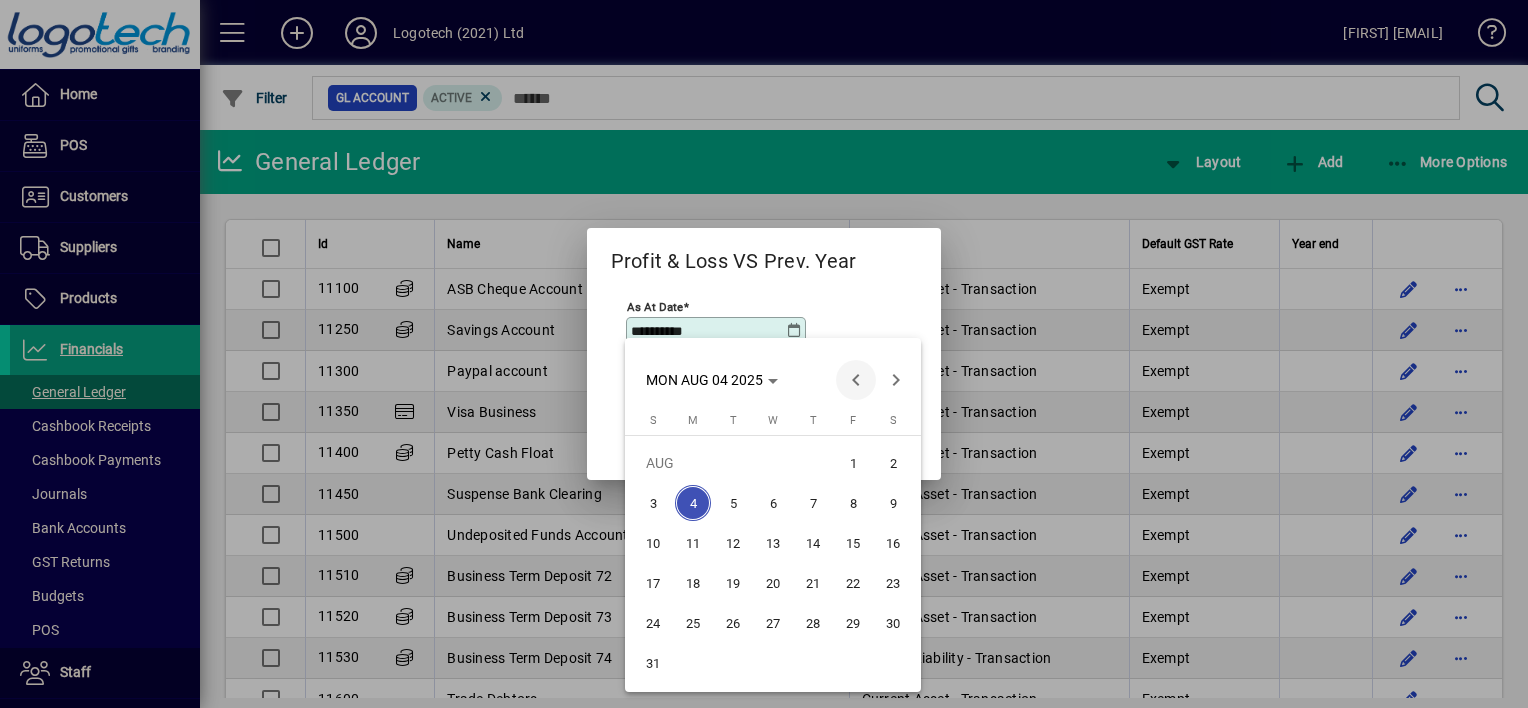 click at bounding box center (856, 380) 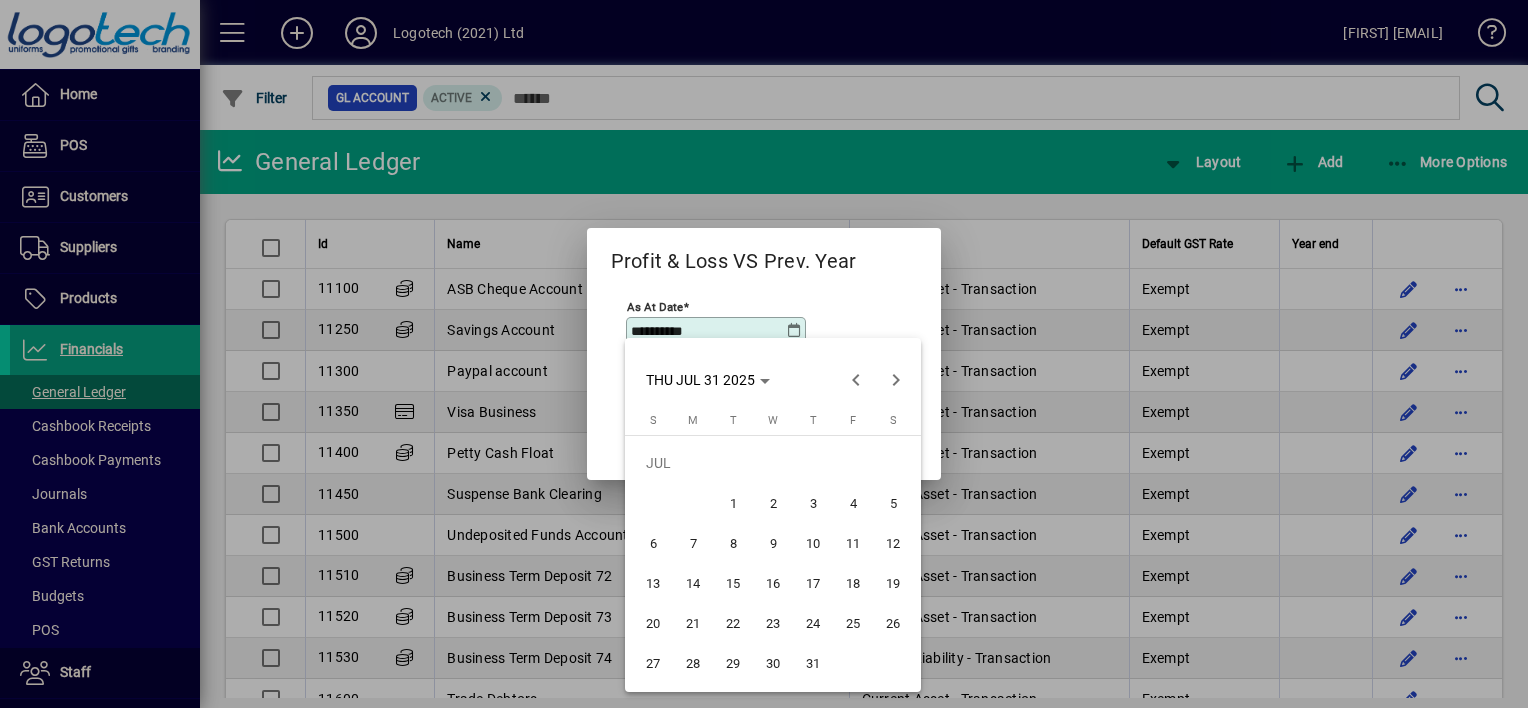 click on "31" at bounding box center [813, 663] 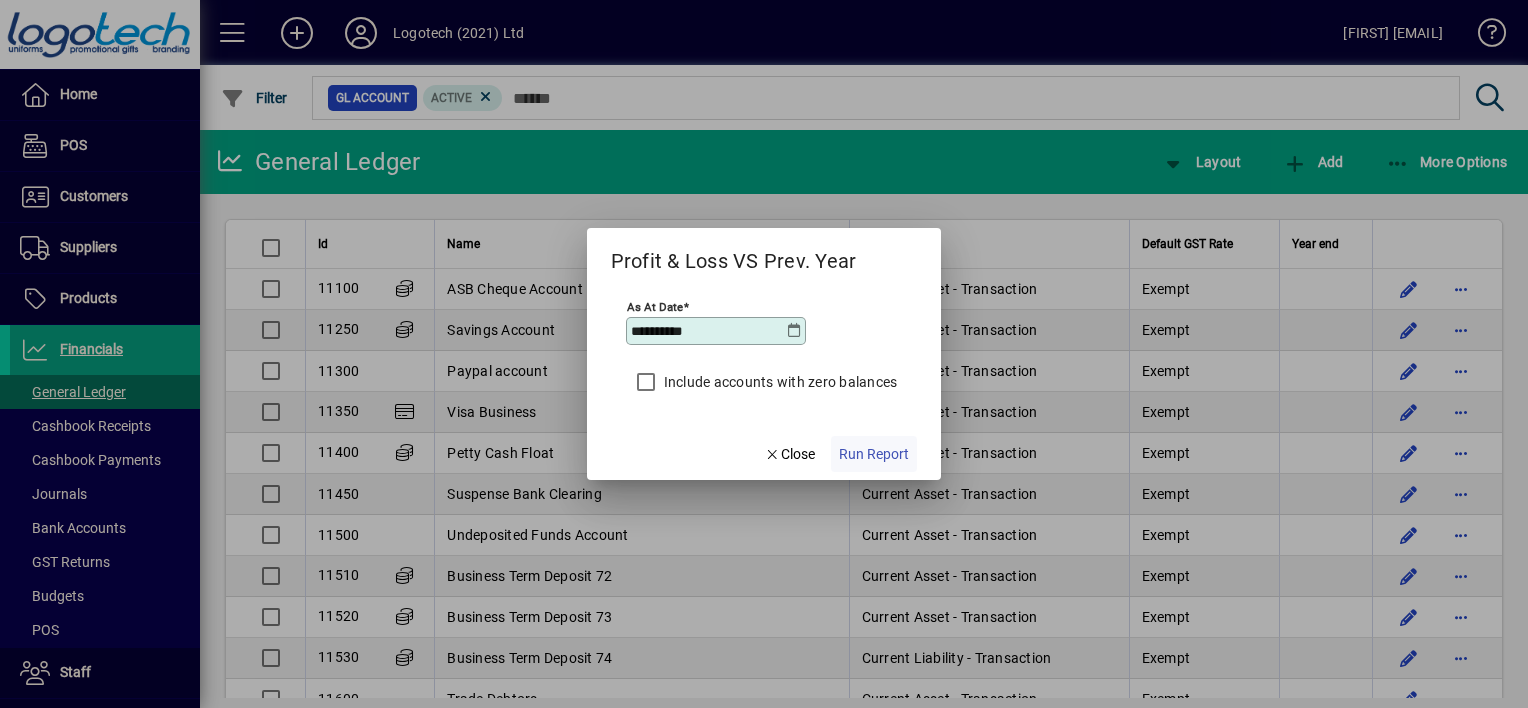 click on "Run Report" 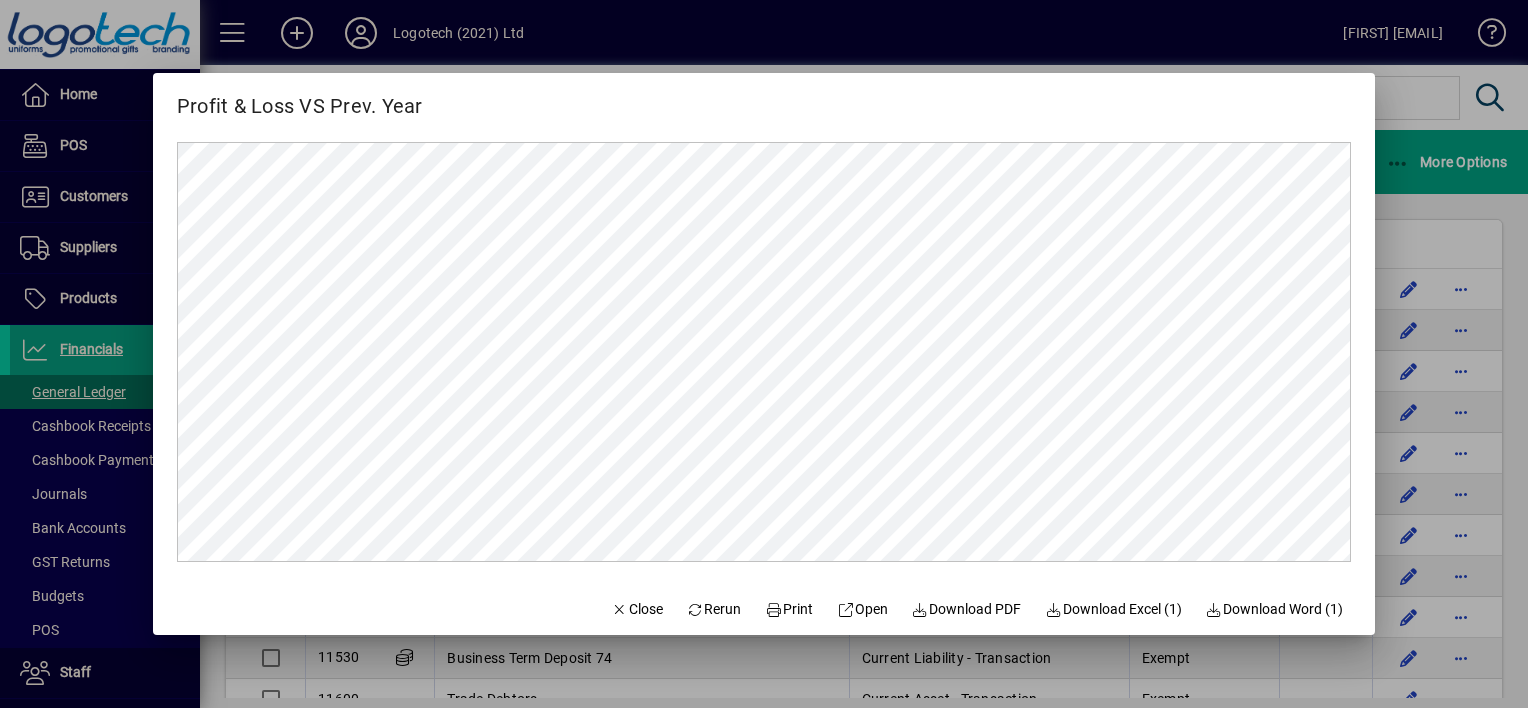scroll, scrollTop: 0, scrollLeft: 0, axis: both 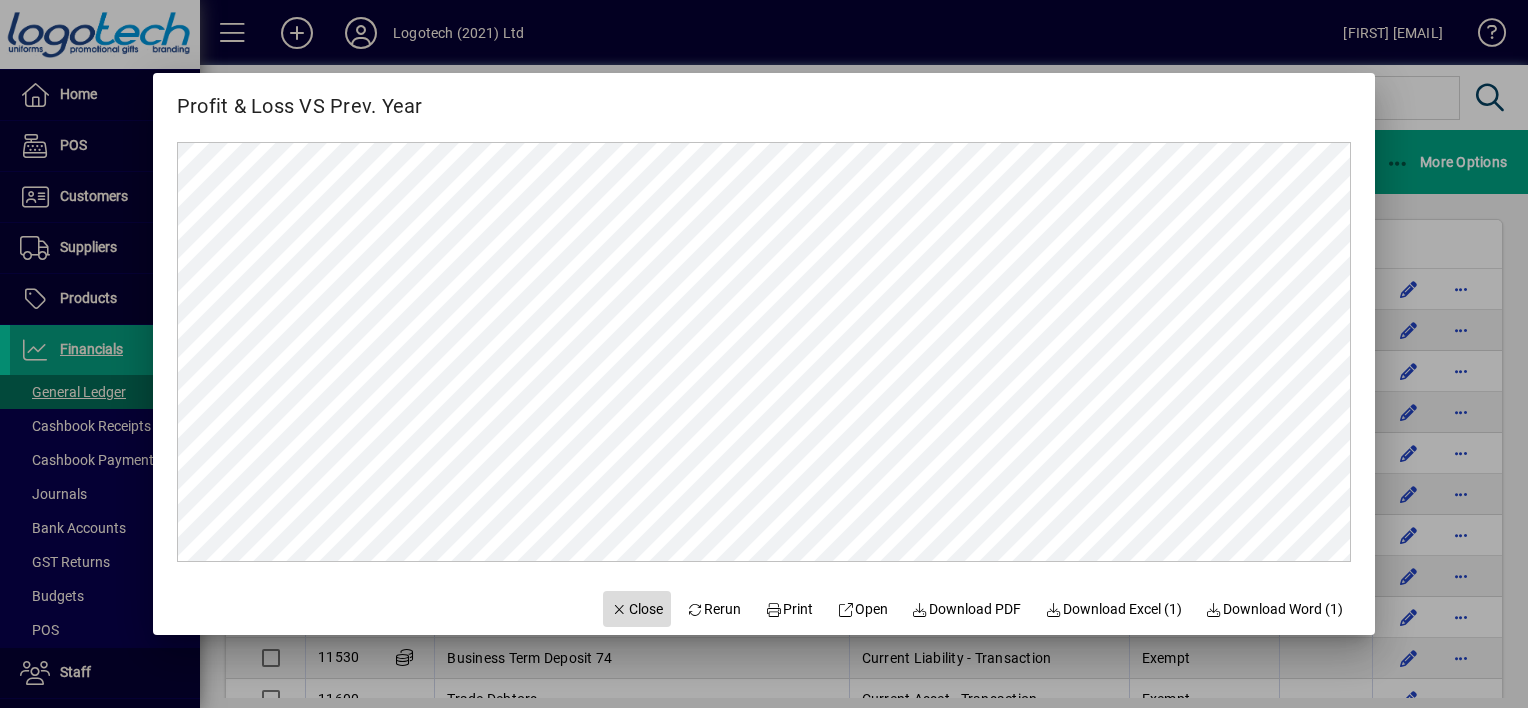 click on "Close" 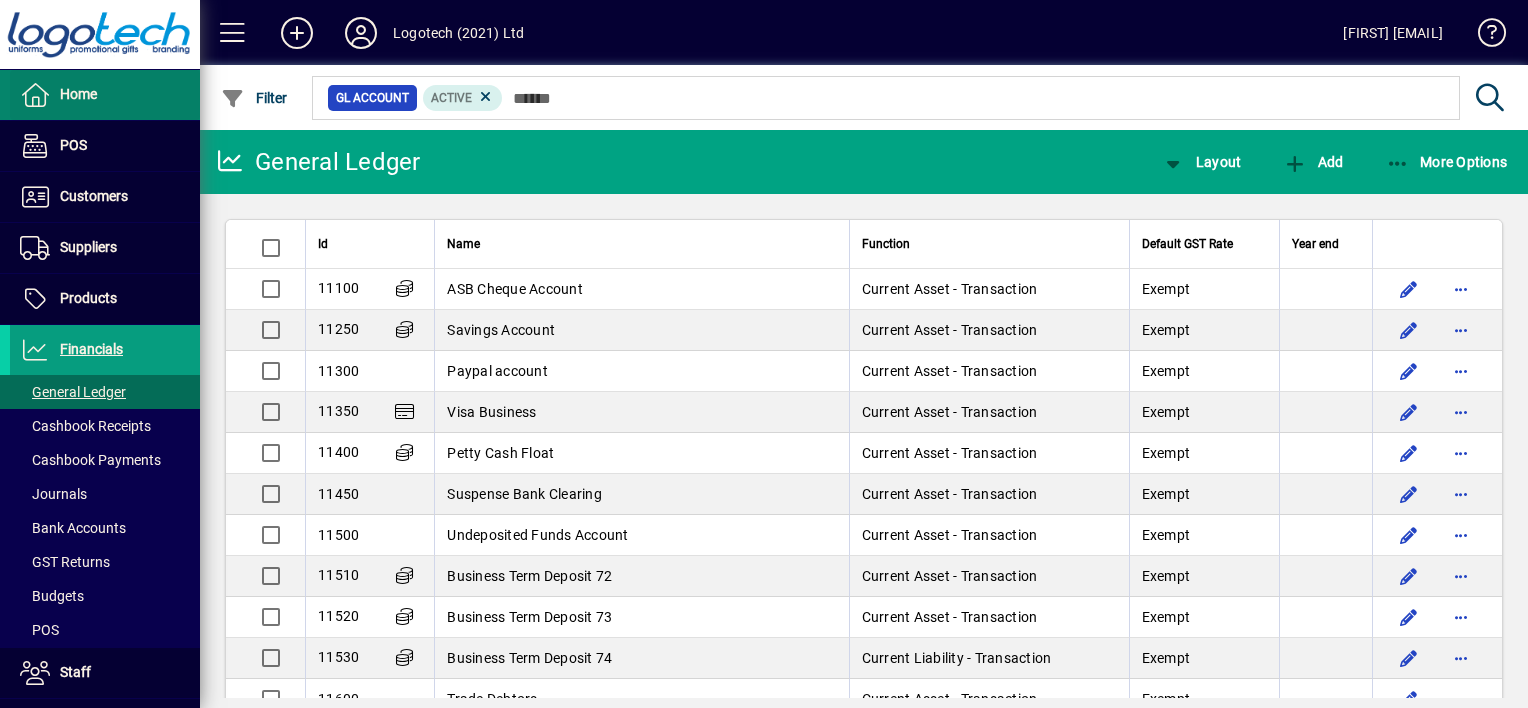 click on "Home" at bounding box center (78, 94) 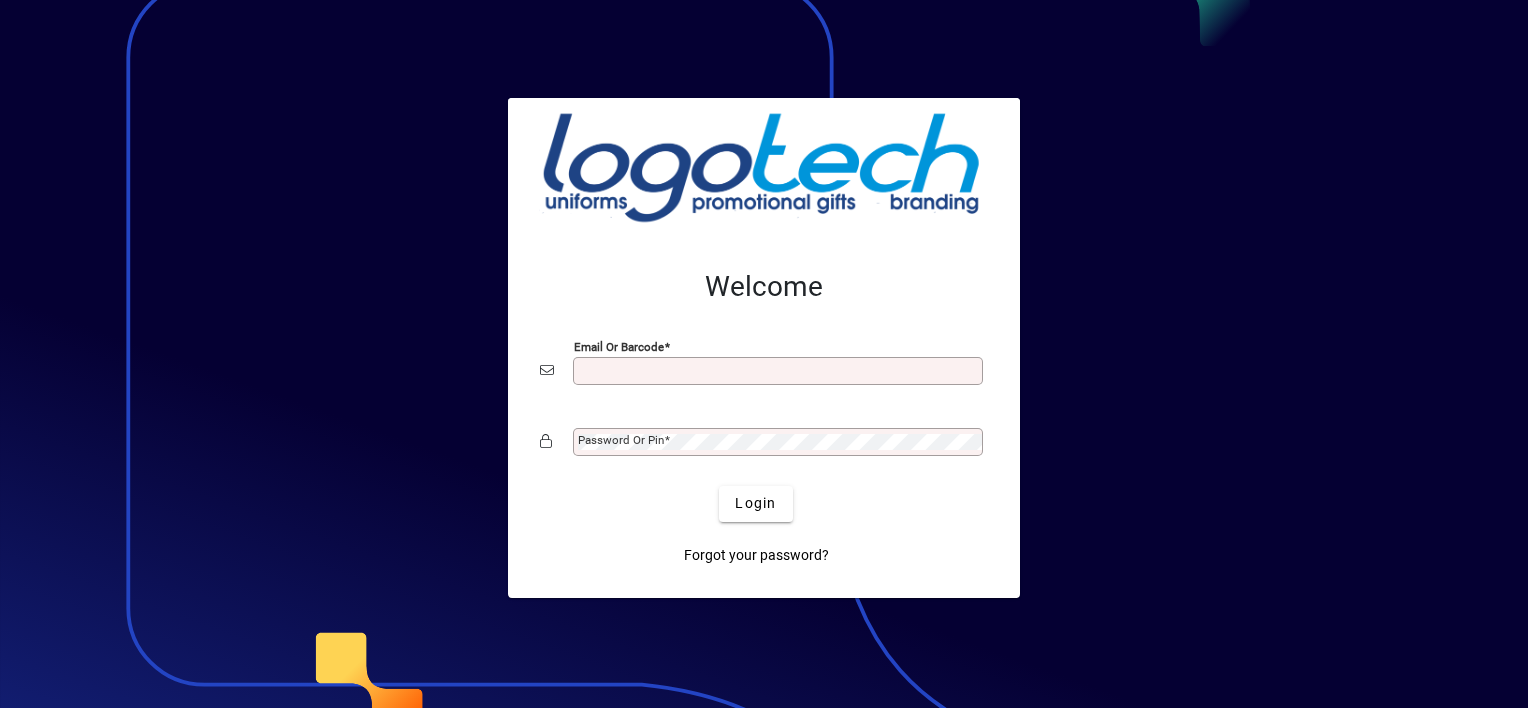 scroll, scrollTop: 0, scrollLeft: 0, axis: both 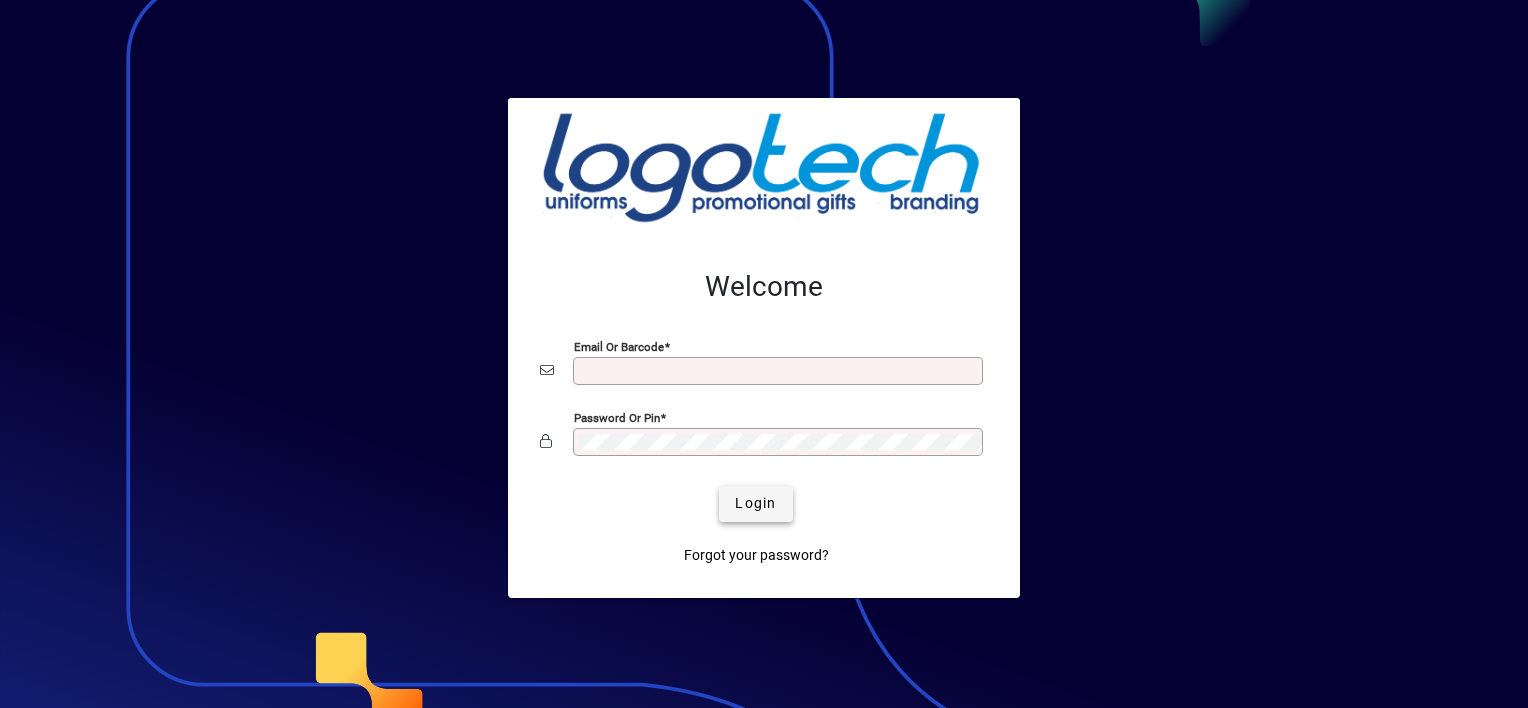 type on "**********" 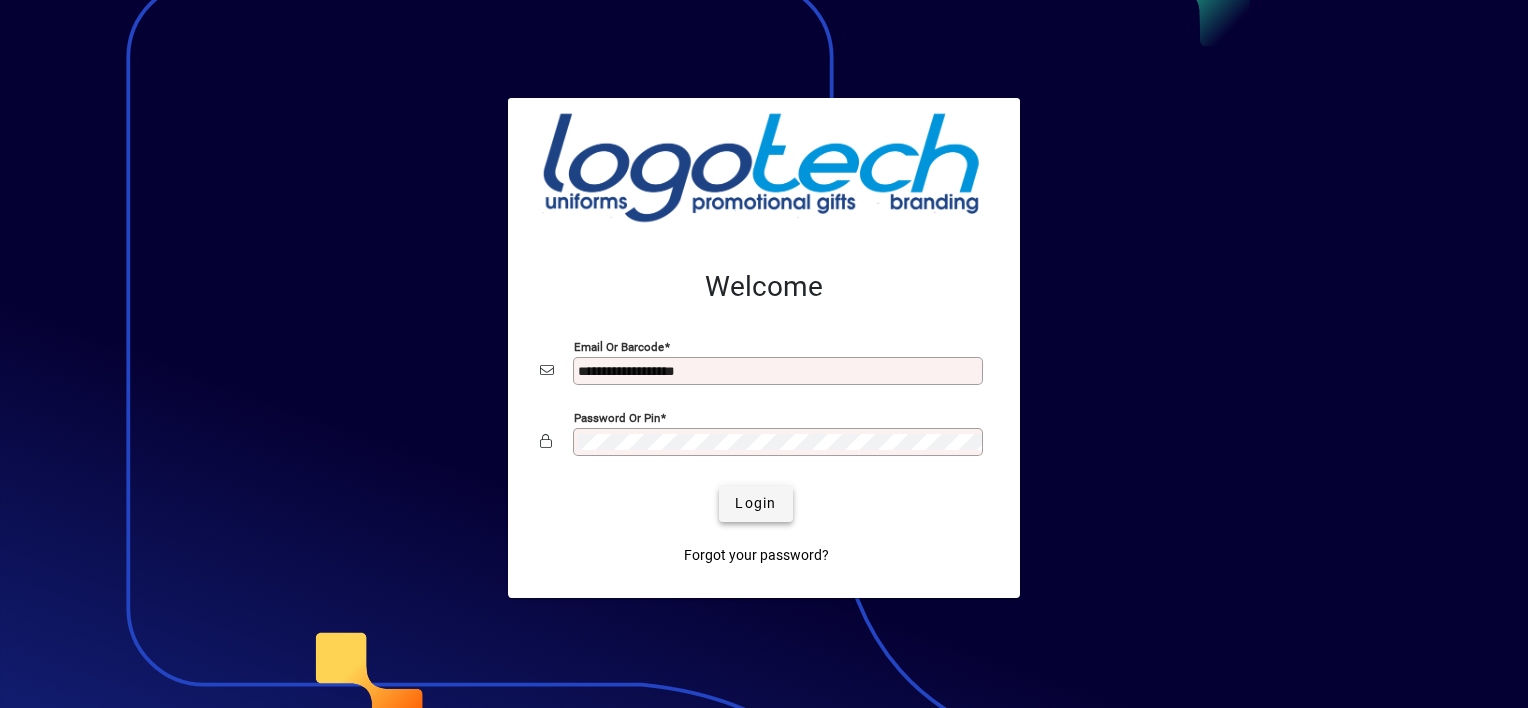 click on "Login" 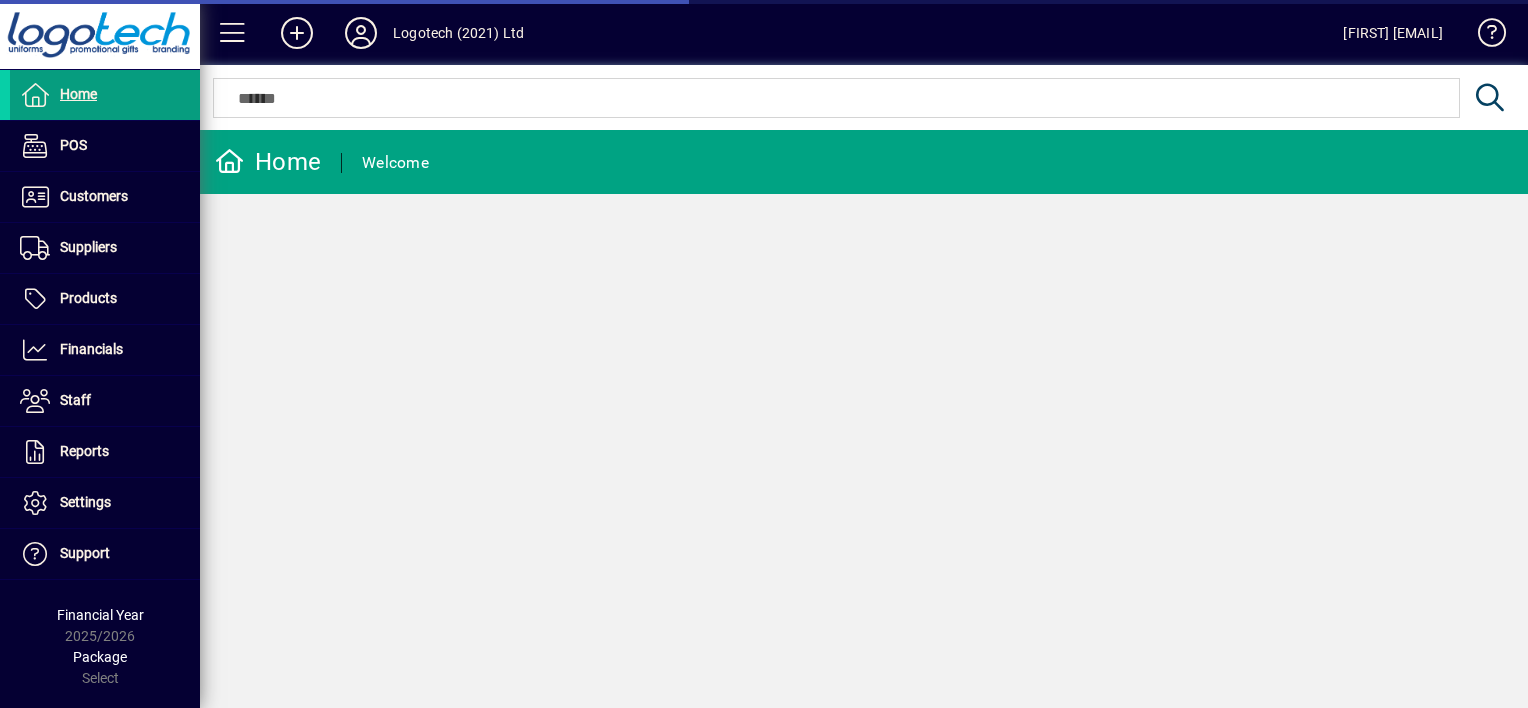 scroll, scrollTop: 0, scrollLeft: 0, axis: both 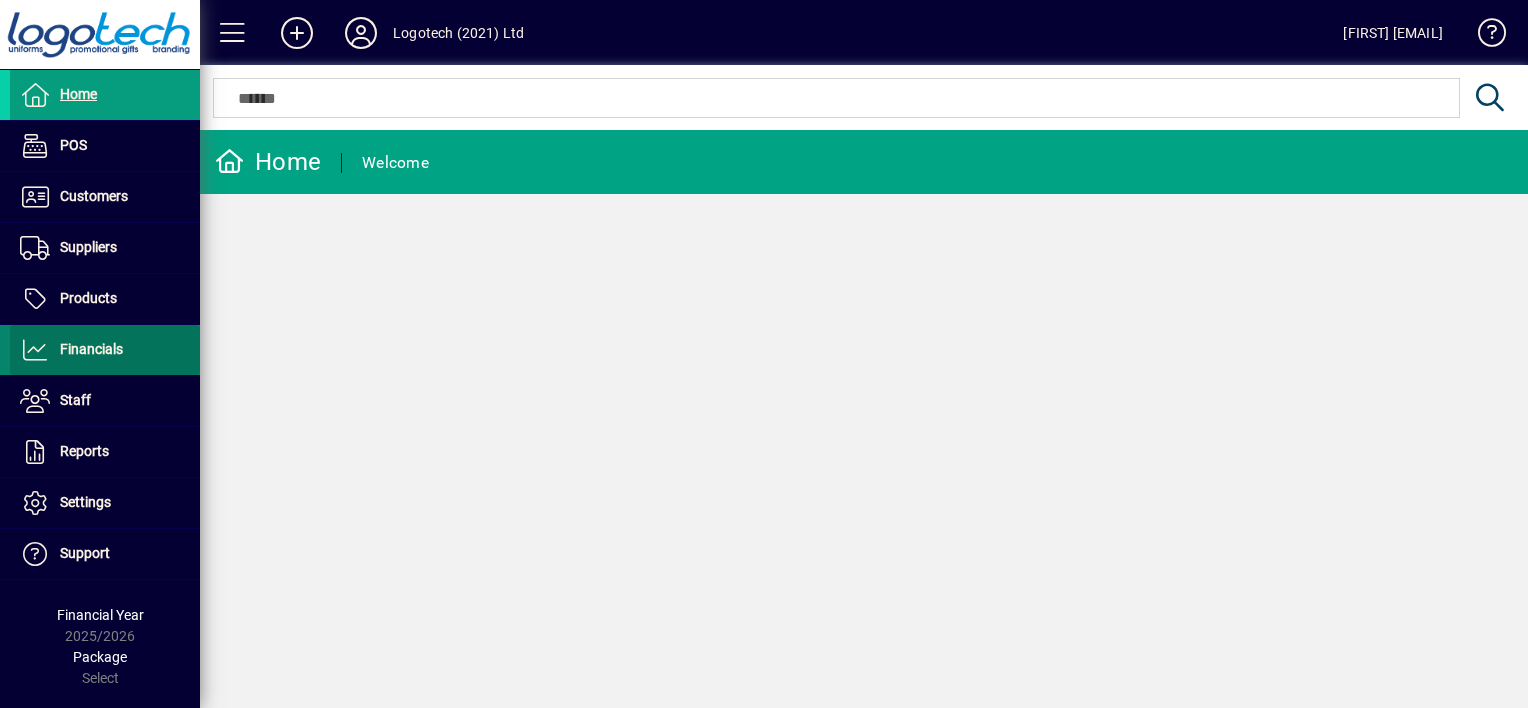 click on "Financials" at bounding box center (91, 349) 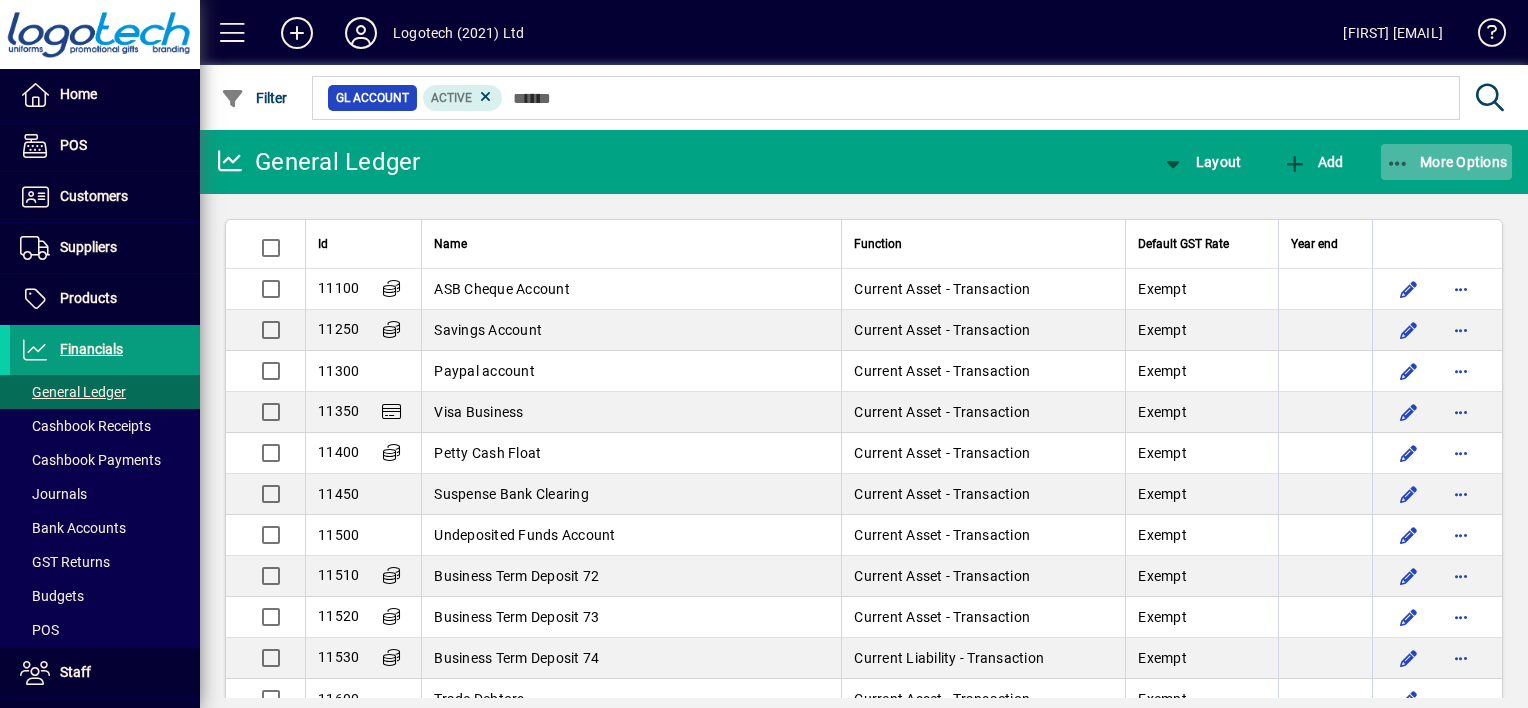 click 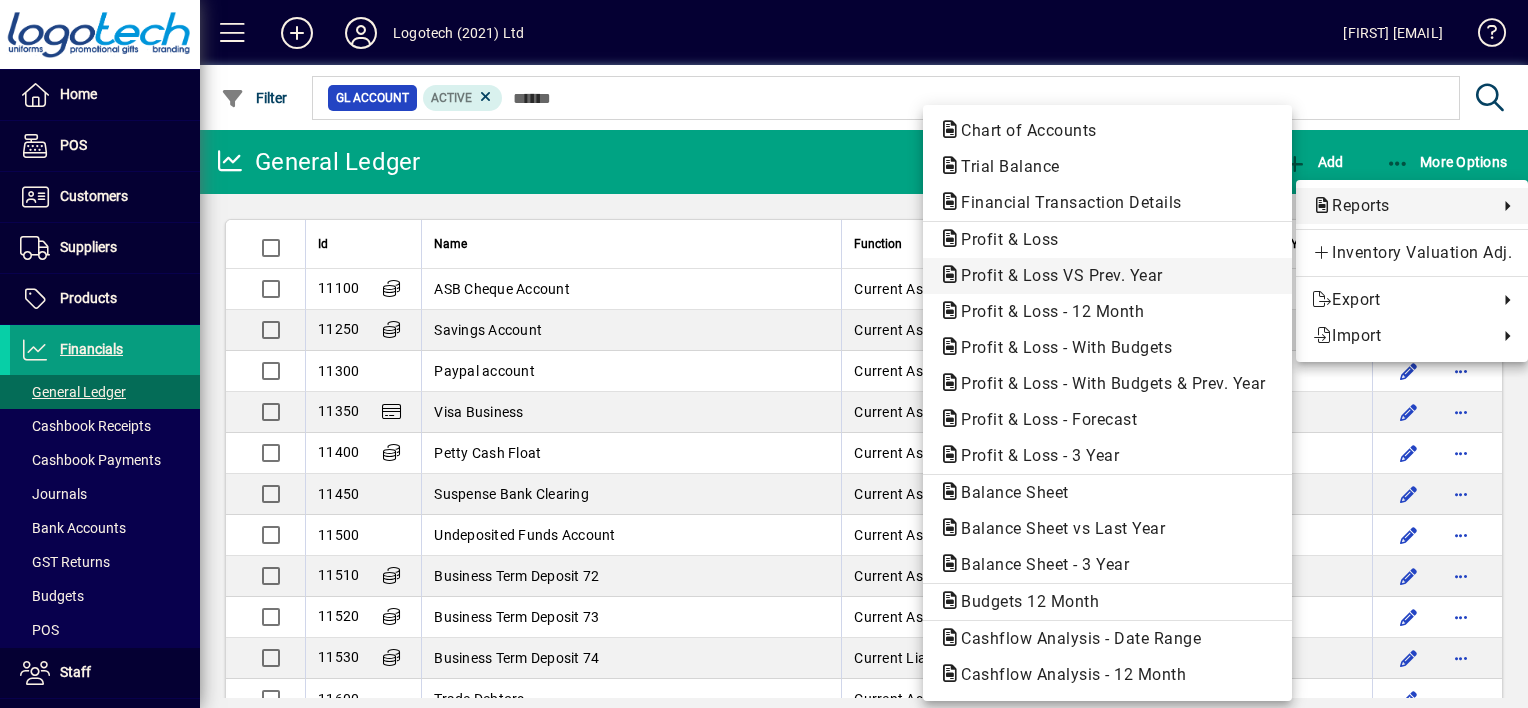click on "Profit & Loss VS Prev. Year" 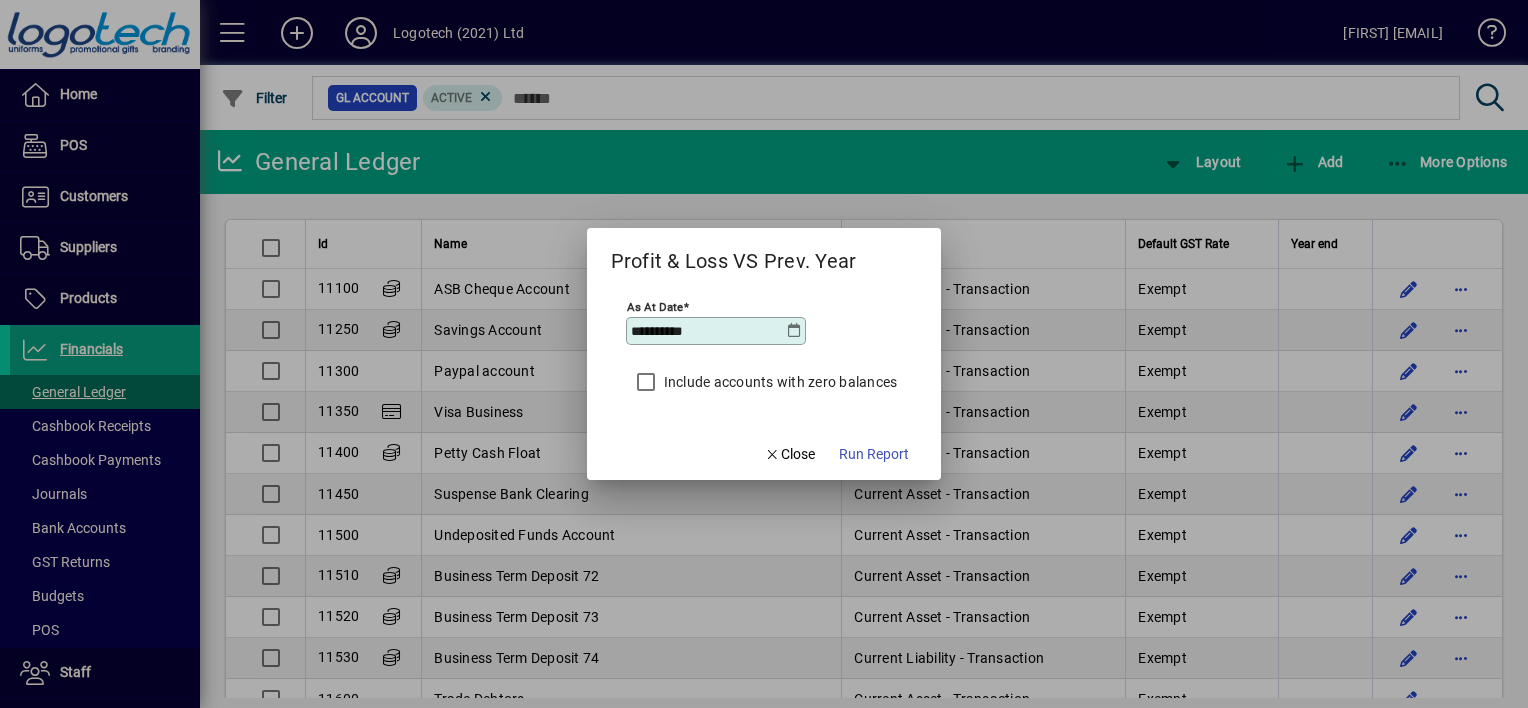 click at bounding box center (794, 331) 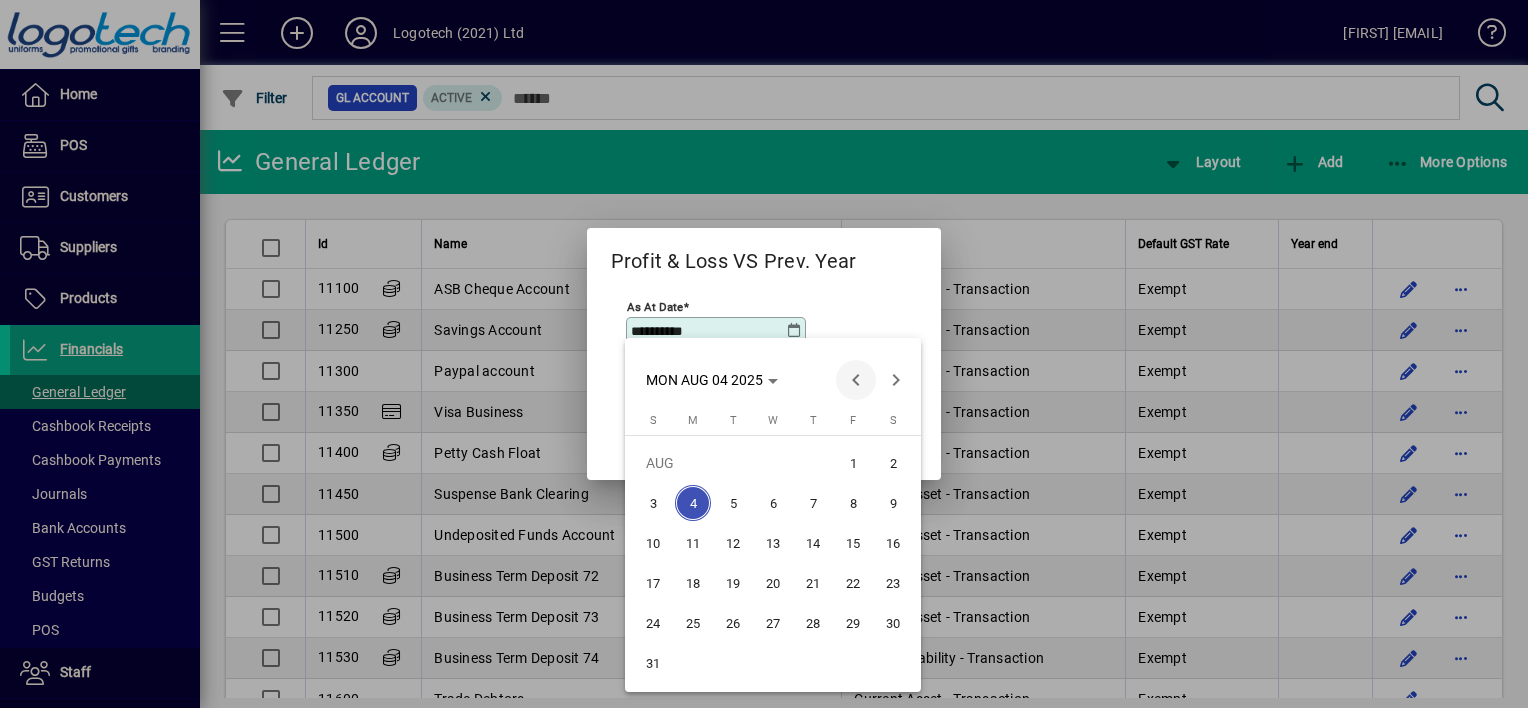 click at bounding box center [856, 380] 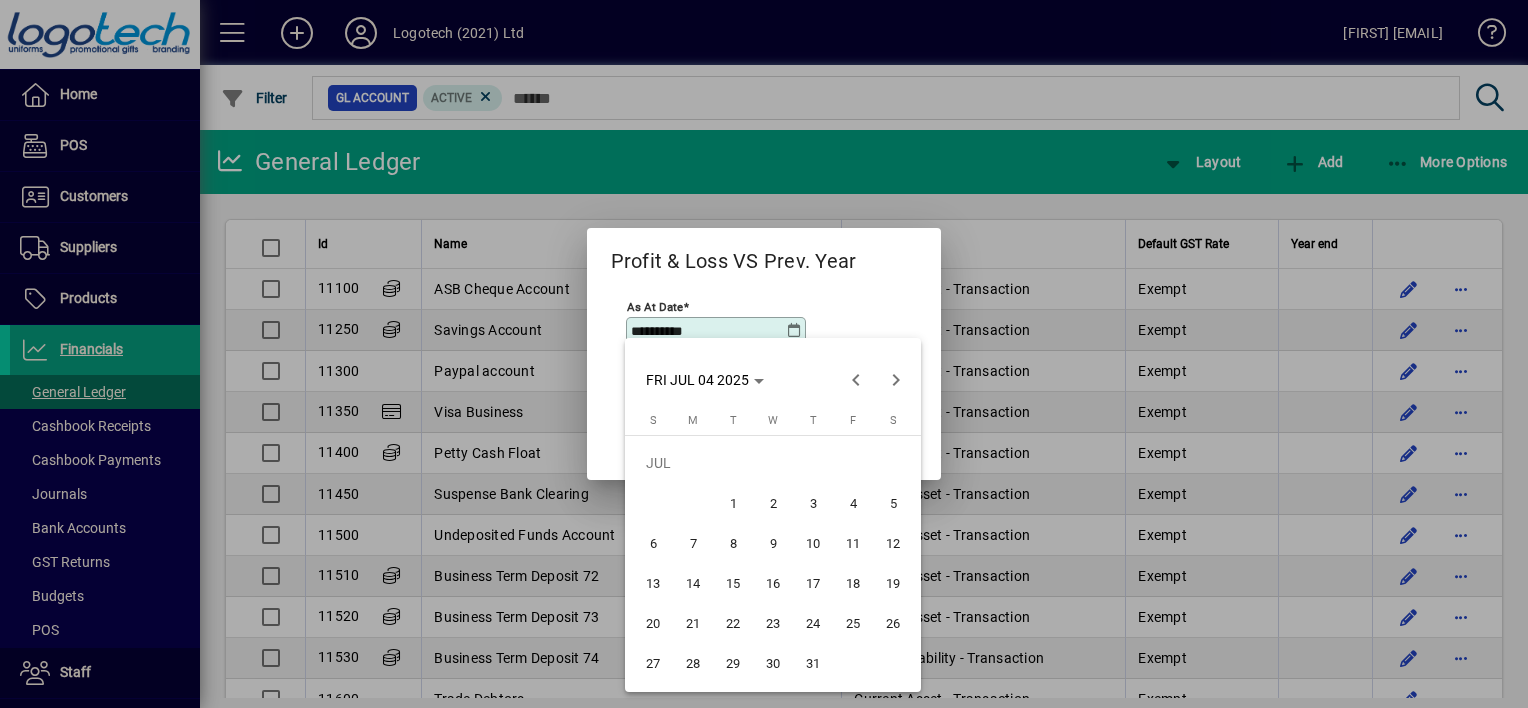 click on "31" at bounding box center [813, 663] 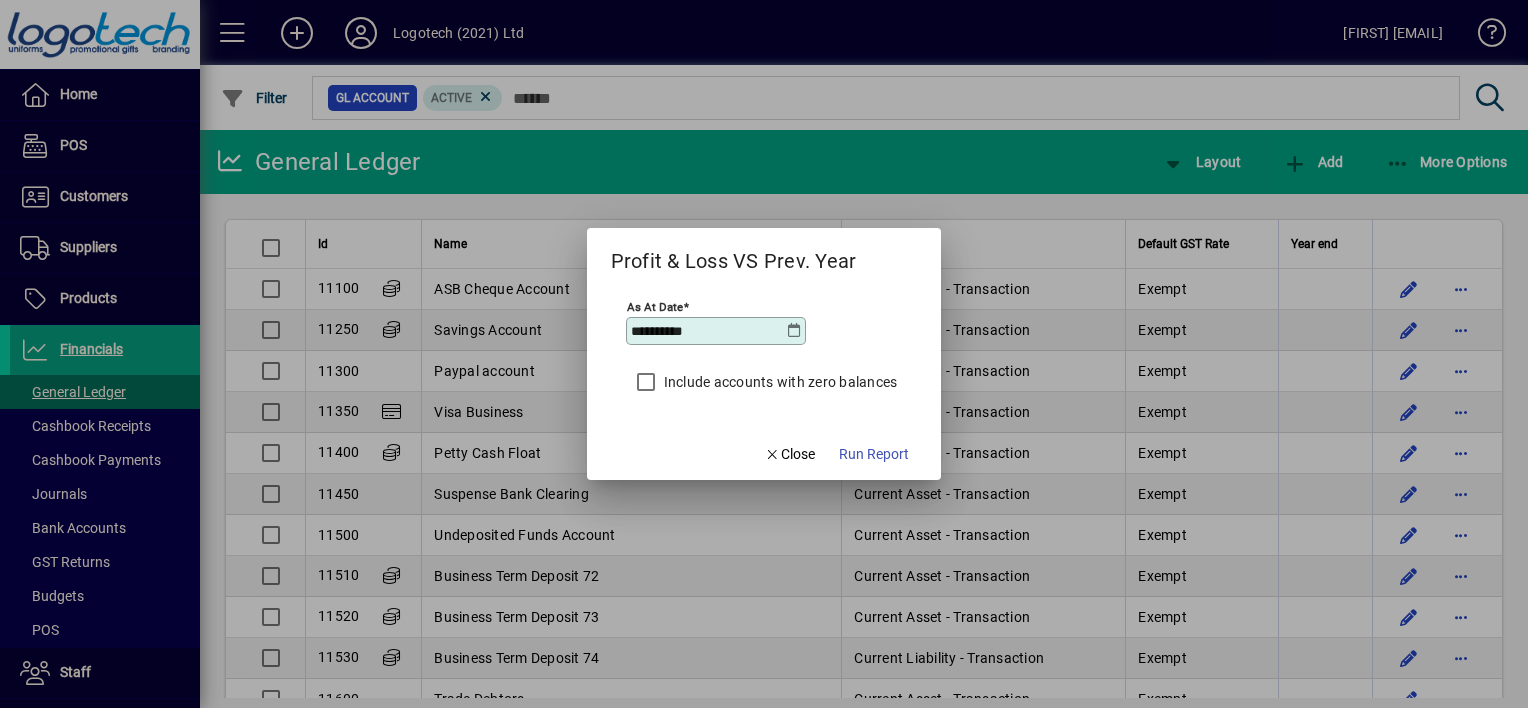 type on "**********" 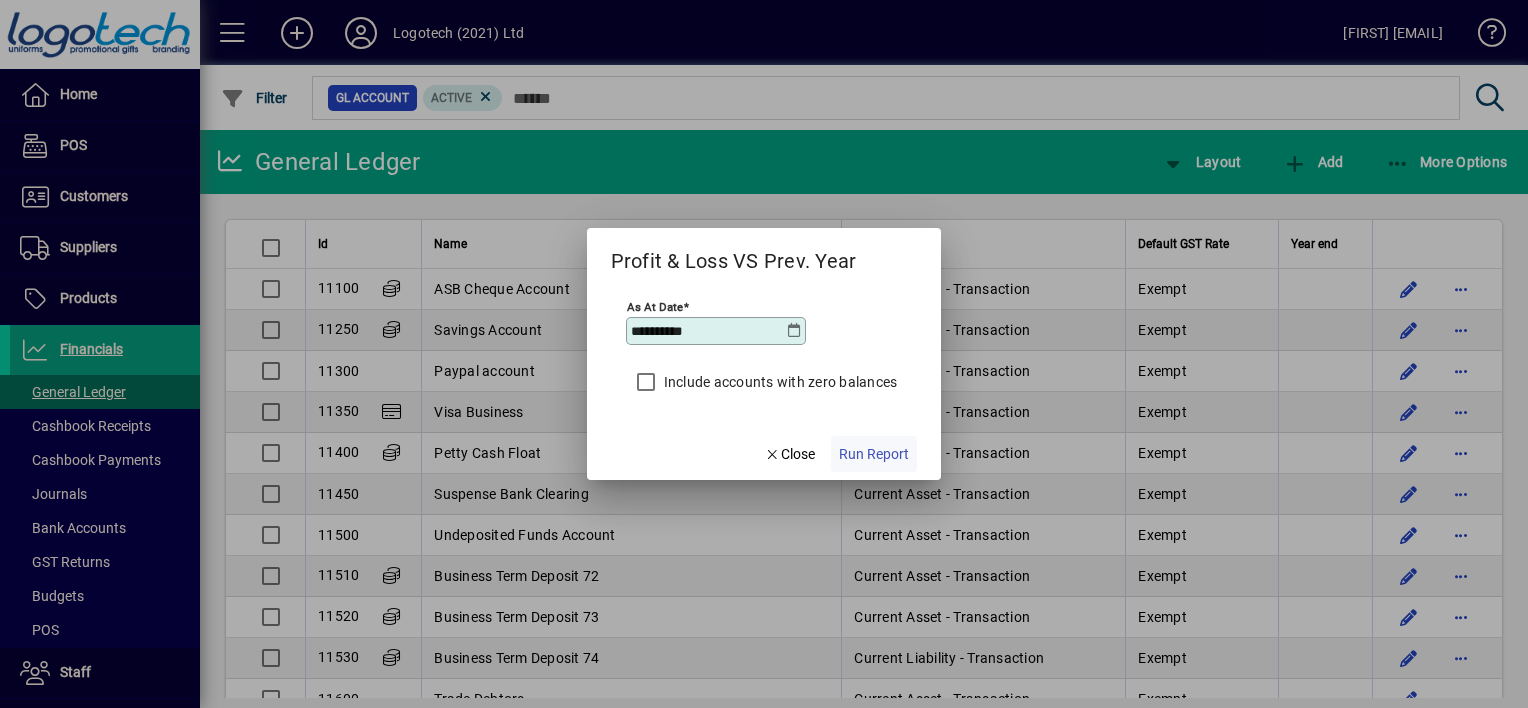 click on "Run Report" 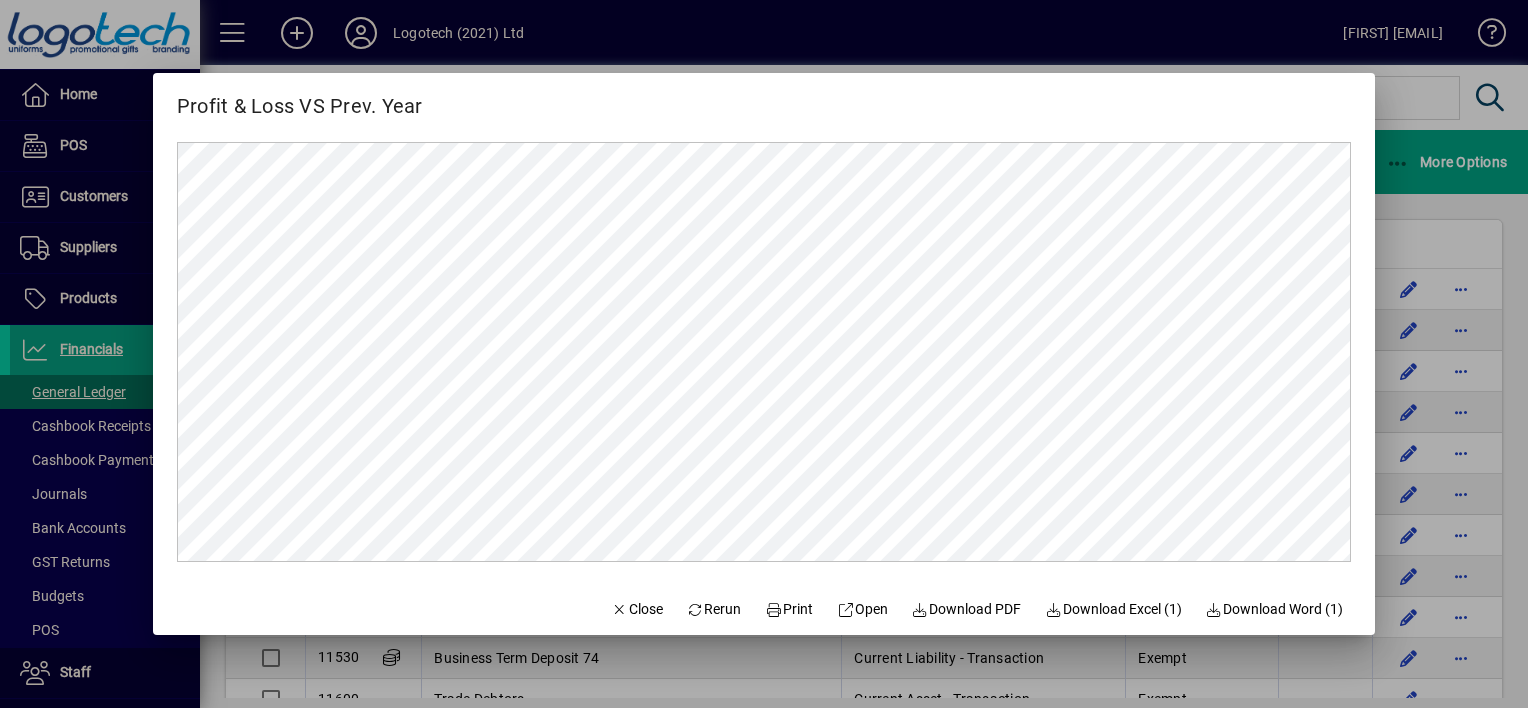 scroll, scrollTop: 0, scrollLeft: 0, axis: both 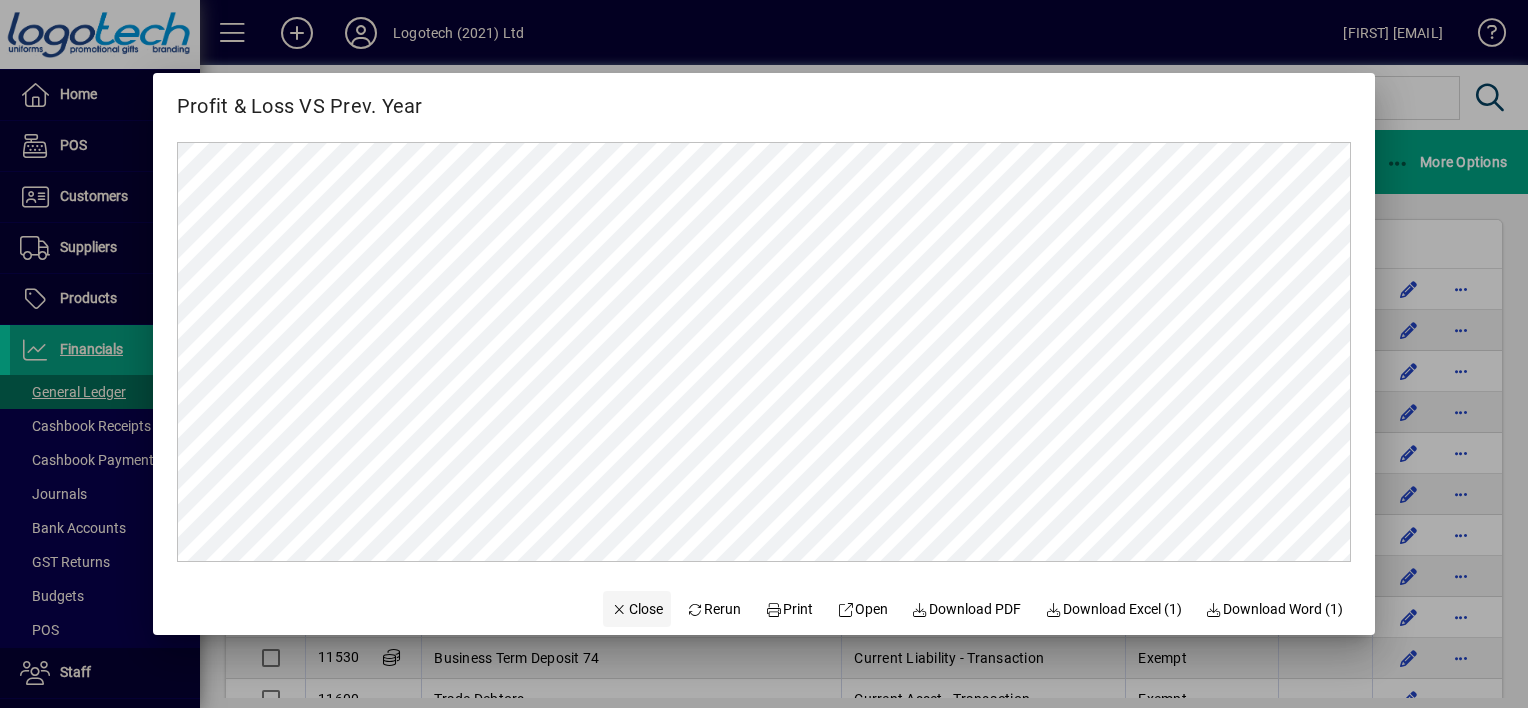 click on "Close" 